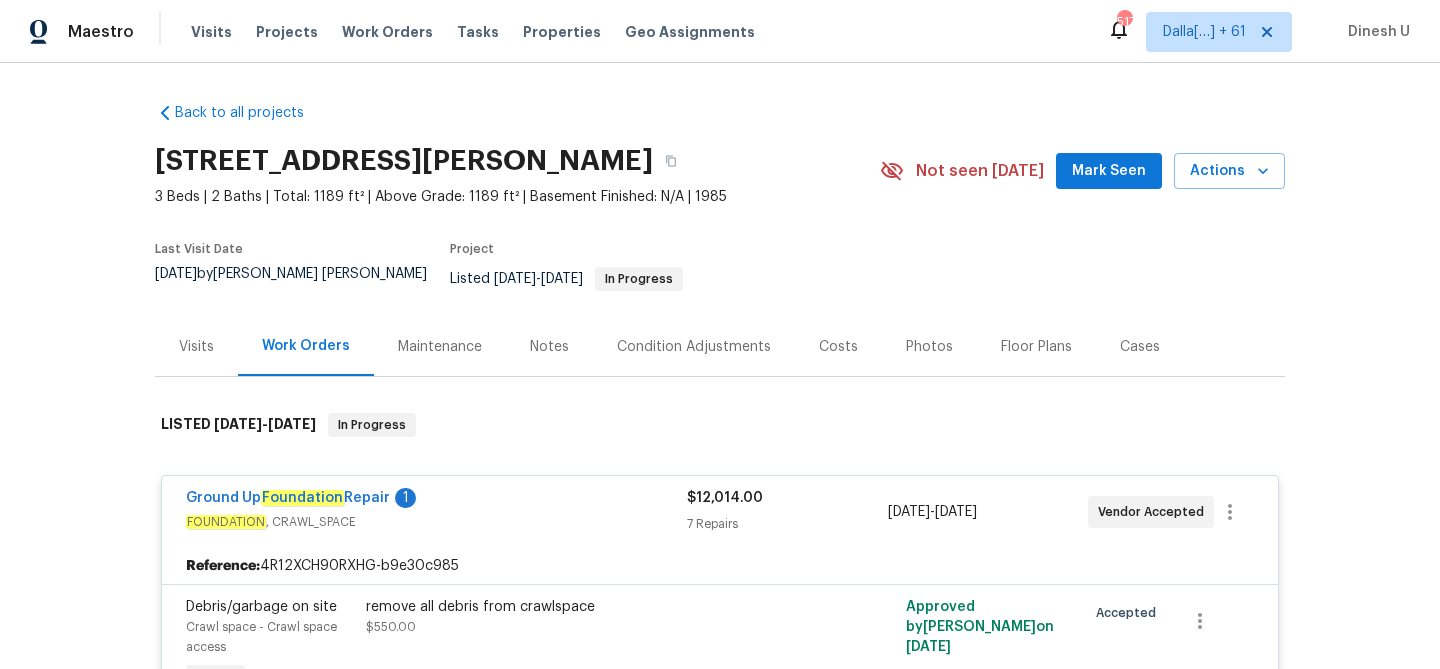 scroll, scrollTop: 0, scrollLeft: 0, axis: both 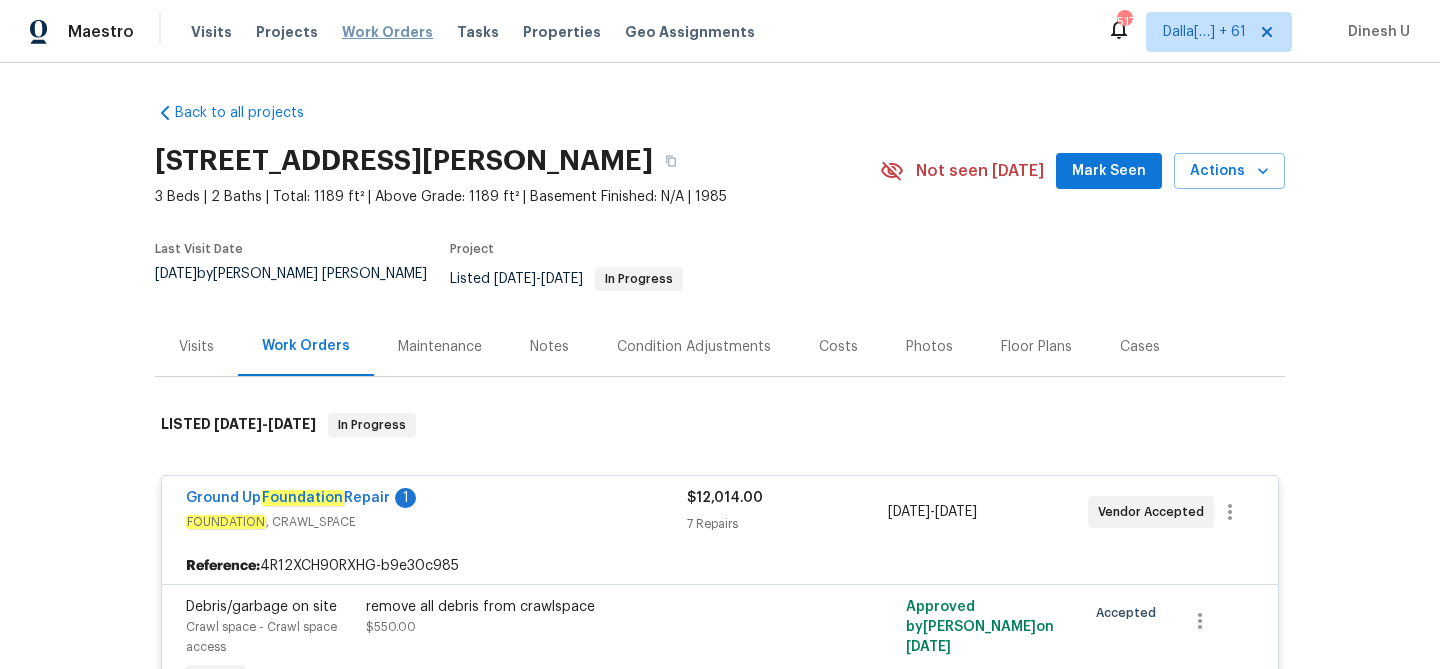 click on "Work Orders" at bounding box center [387, 32] 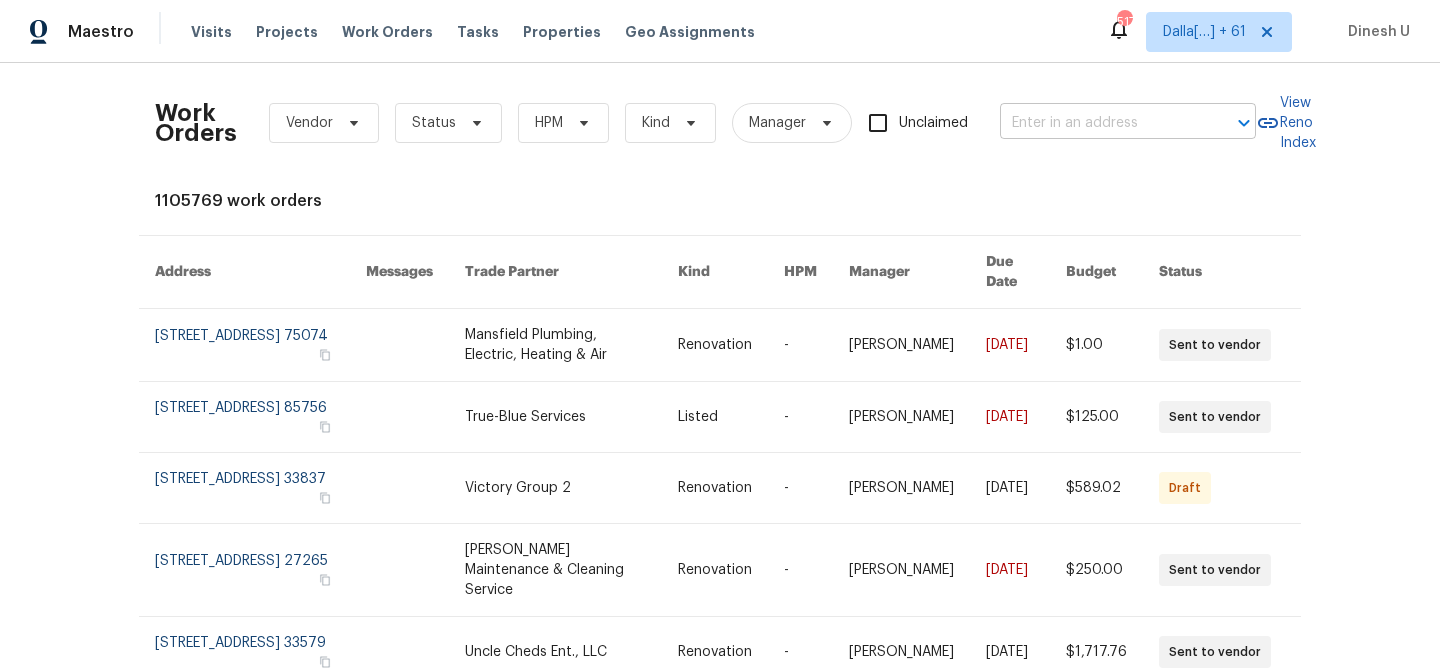 click at bounding box center [1100, 123] 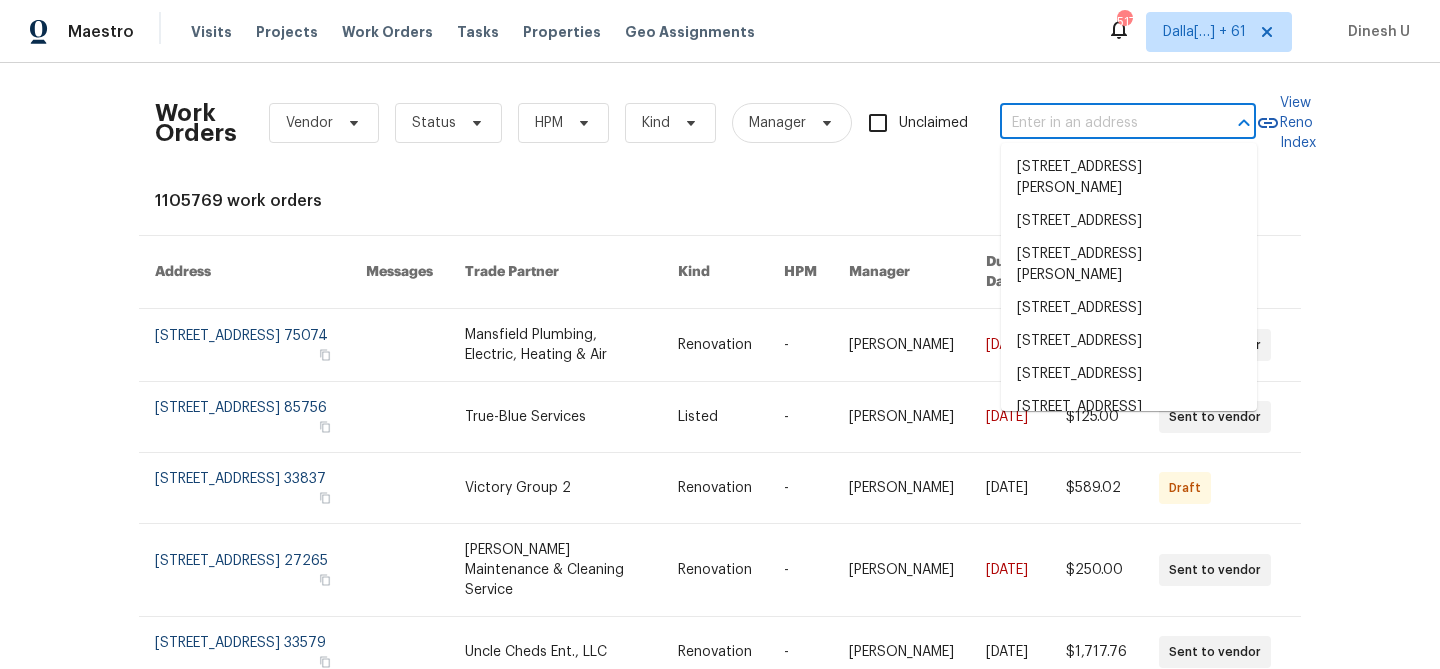 paste on "[STREET_ADDRESS]" 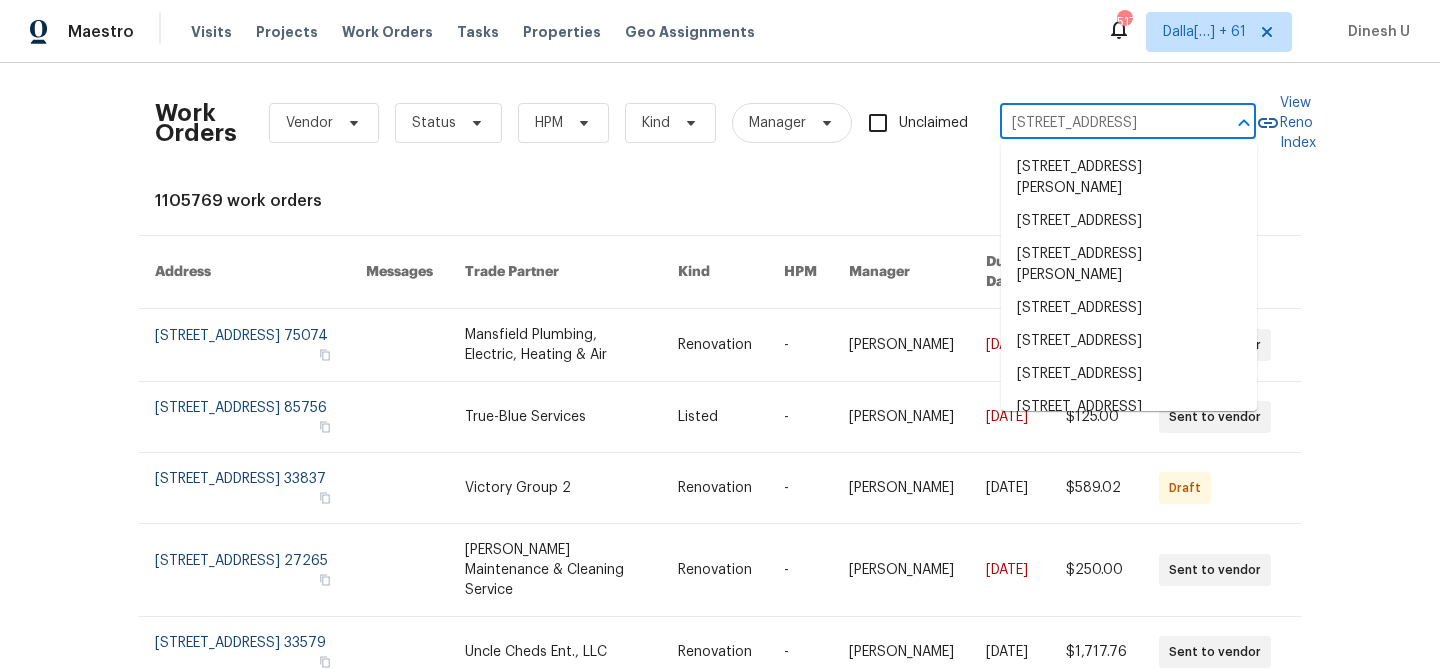 scroll, scrollTop: 0, scrollLeft: 47, axis: horizontal 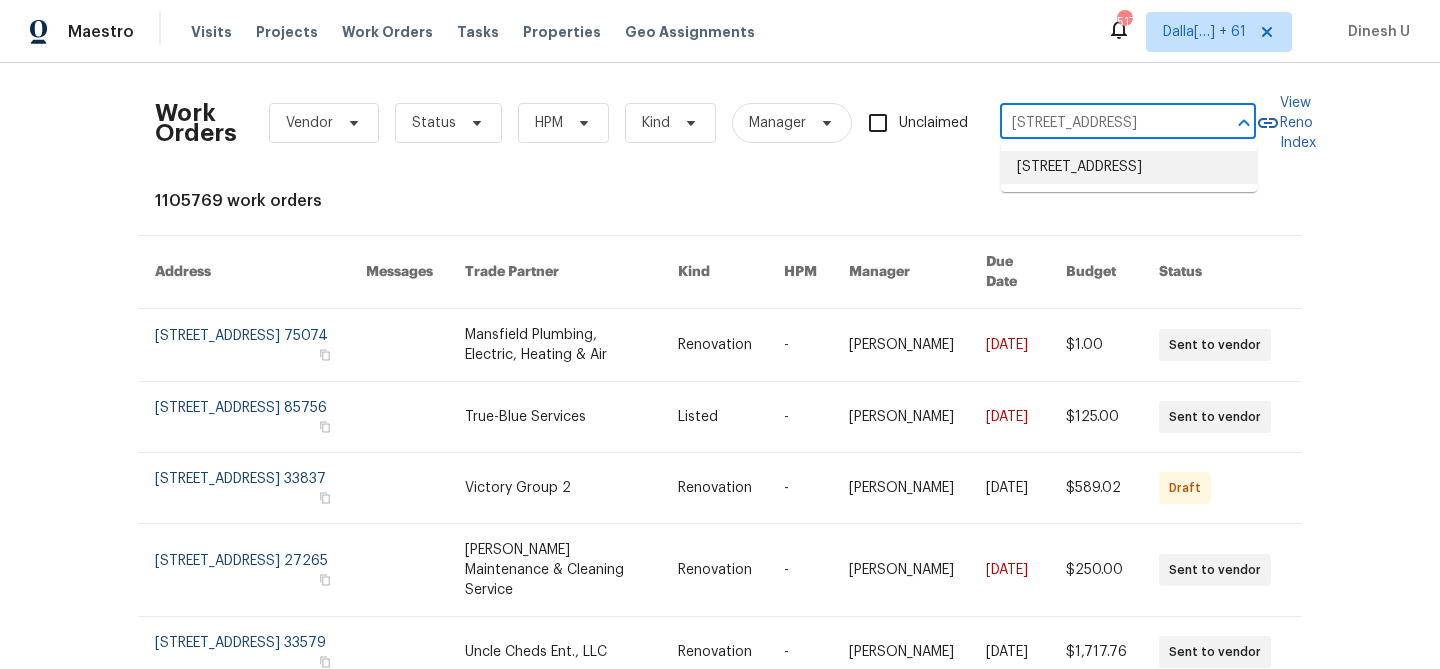 click on "[STREET_ADDRESS]" at bounding box center [1129, 167] 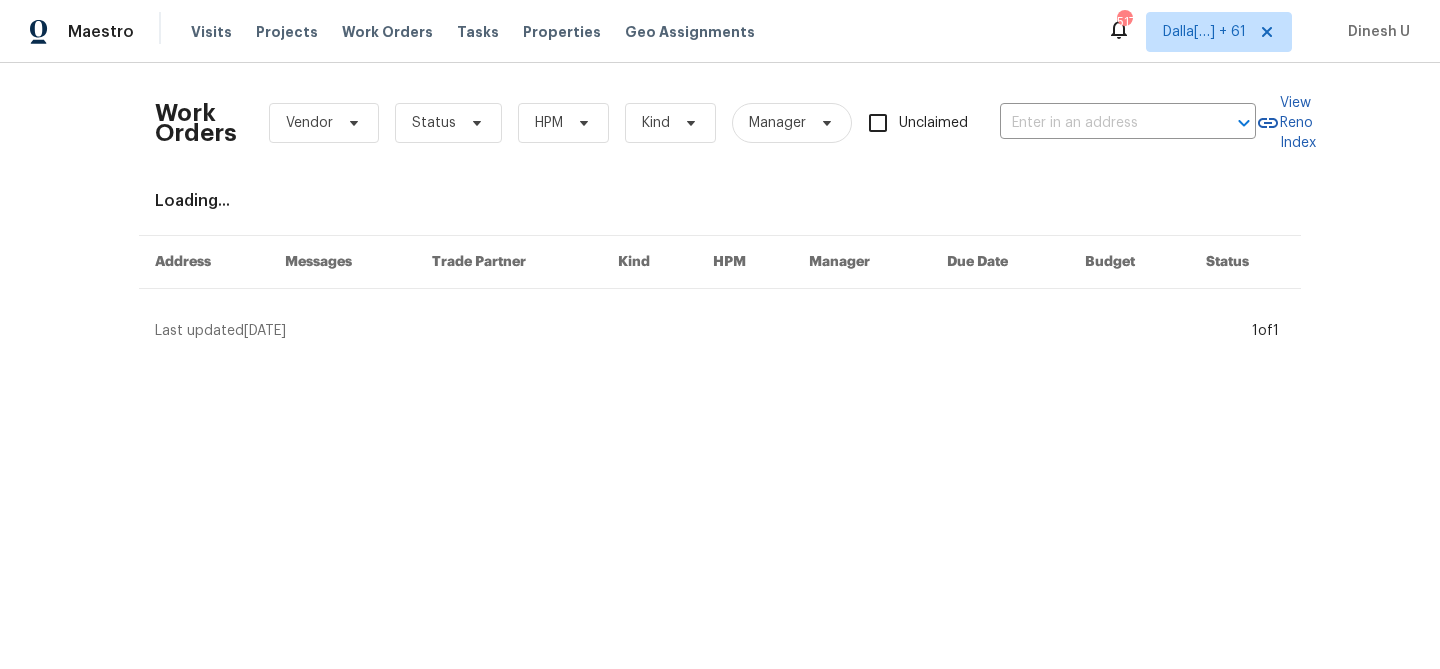 type on "[STREET_ADDRESS]" 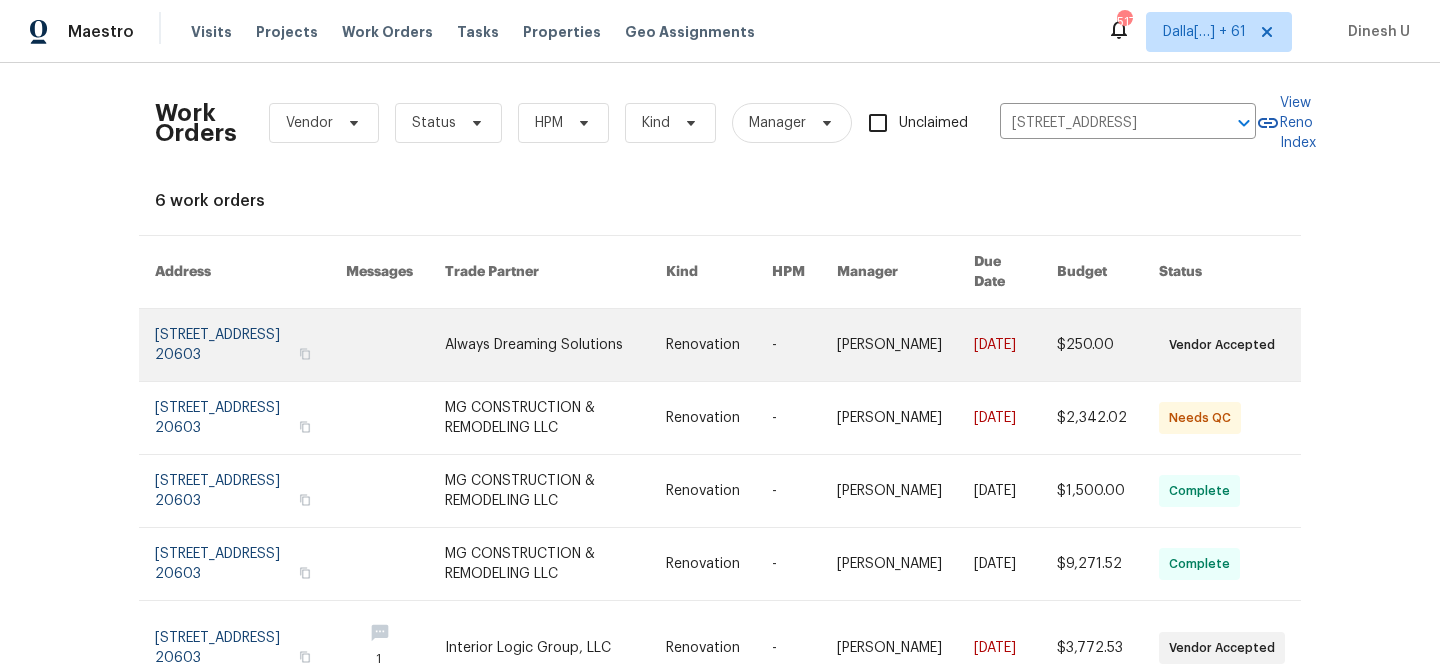 click at bounding box center (250, 345) 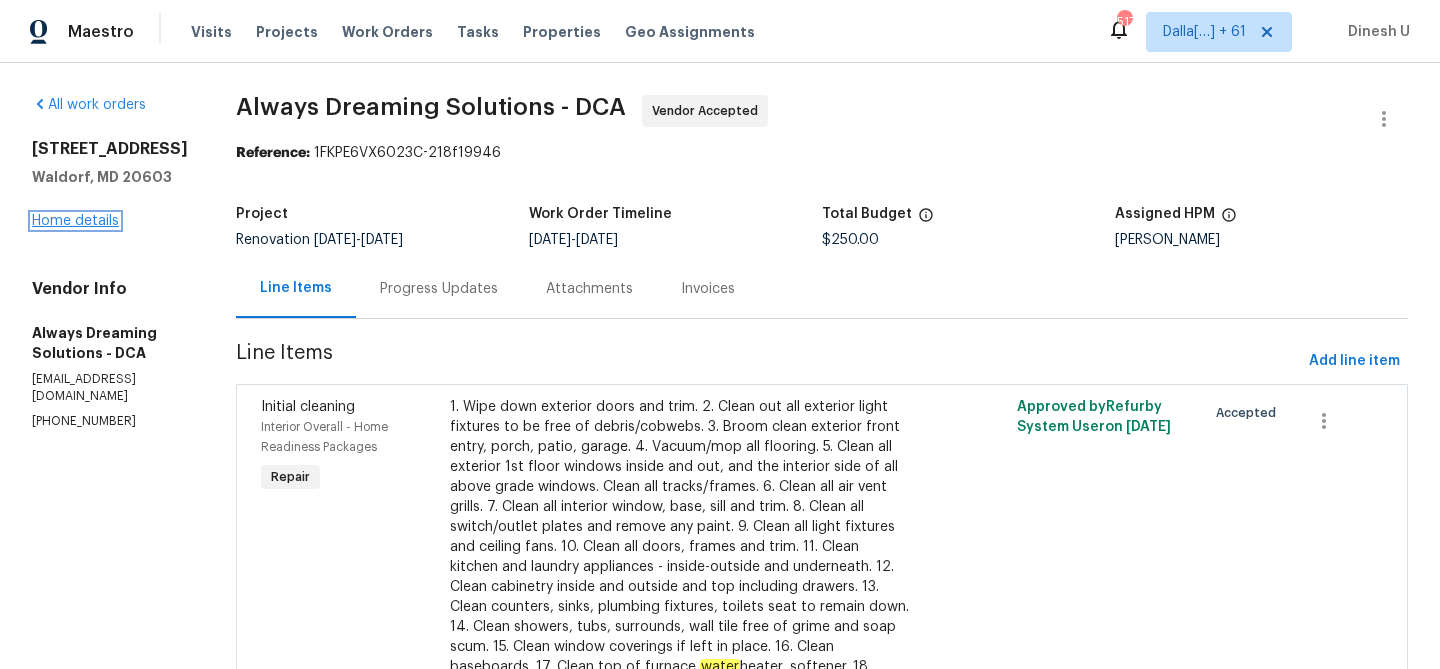 click on "Home details" at bounding box center [75, 221] 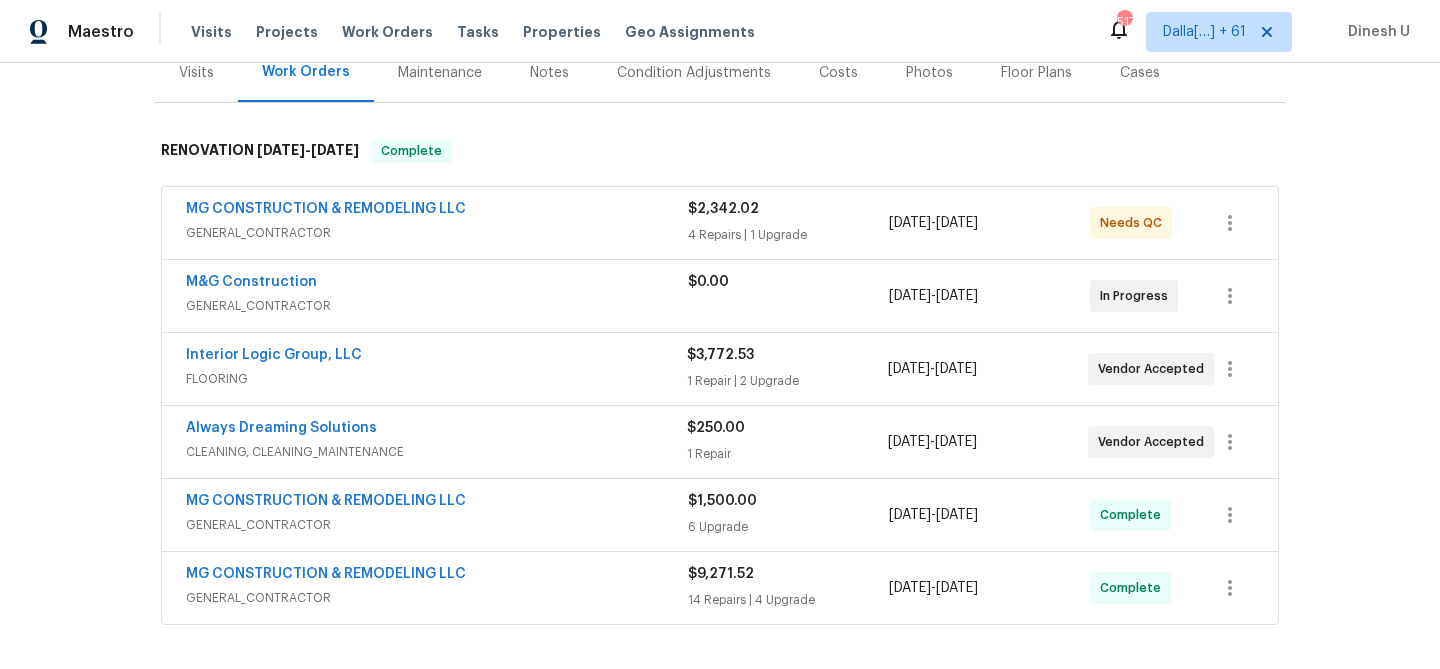 scroll, scrollTop: 193, scrollLeft: 0, axis: vertical 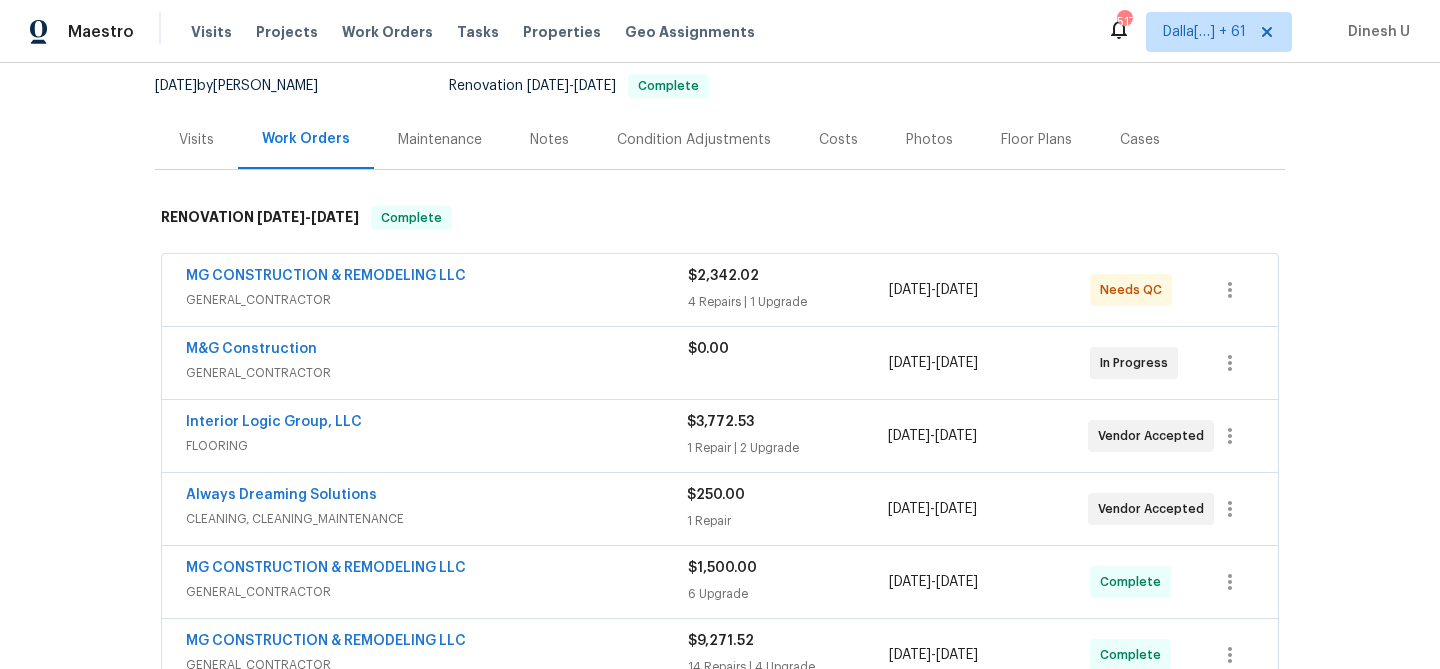 click on "4 Repairs | 1 Upgrade" at bounding box center (788, 302) 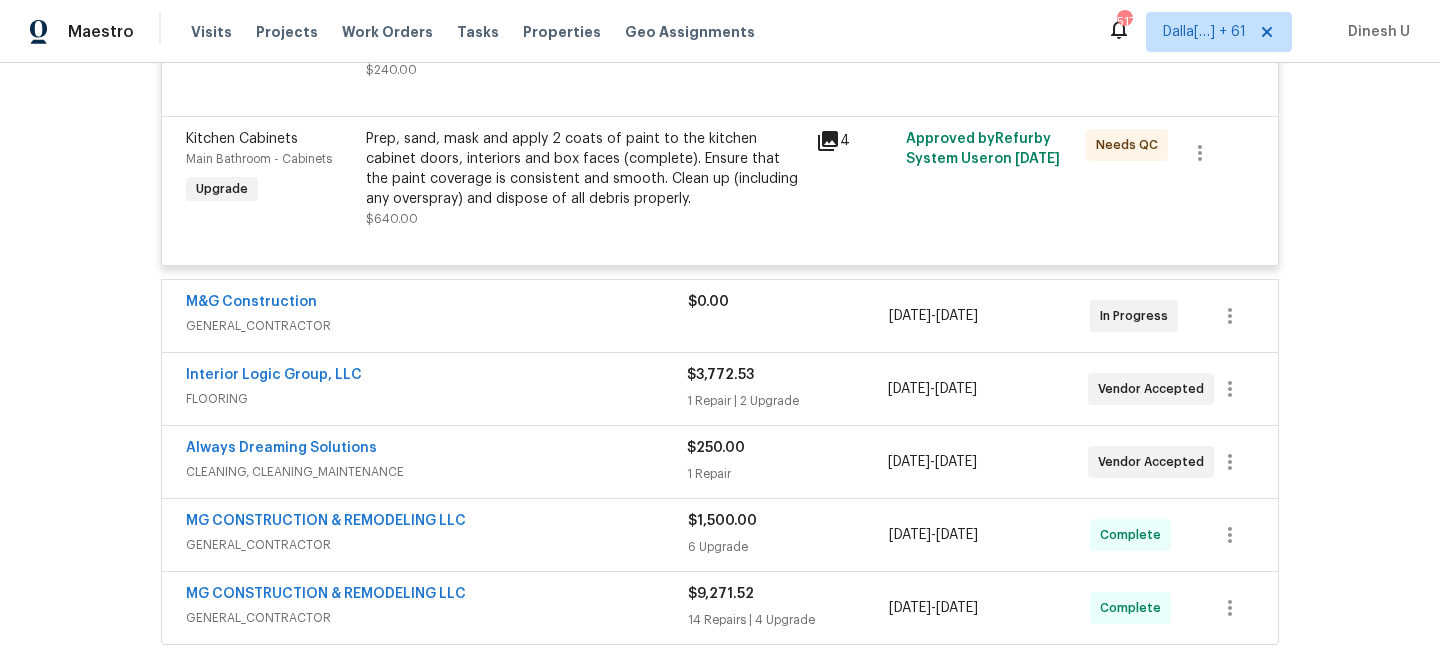 scroll, scrollTop: 1177, scrollLeft: 0, axis: vertical 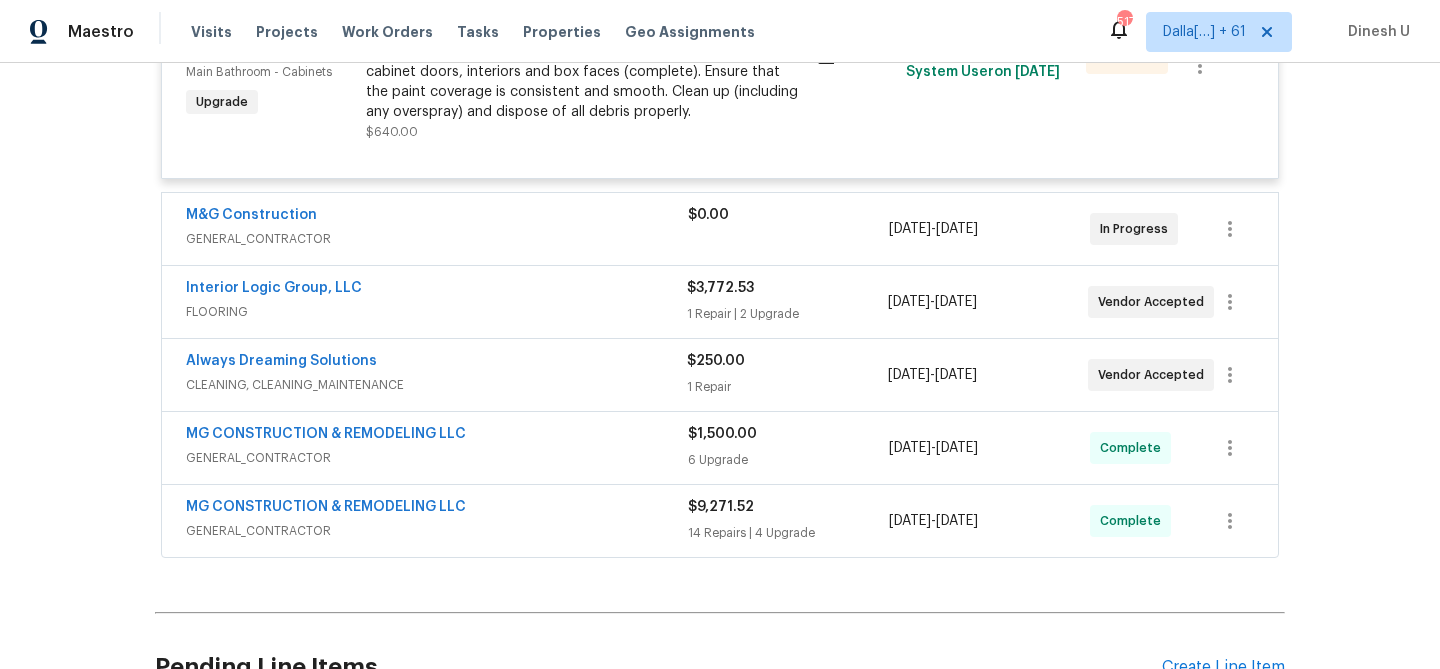 click on "$0.00" at bounding box center (708, 215) 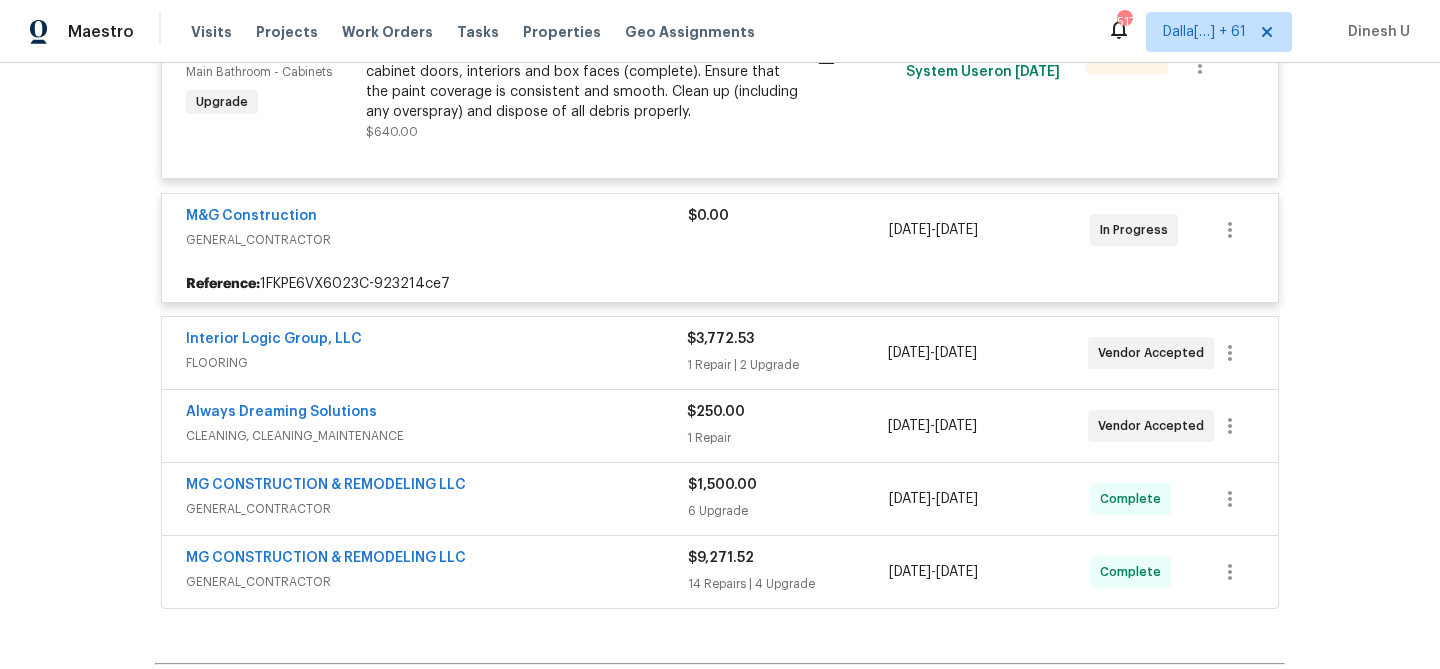 click on "$0.00" at bounding box center (708, 216) 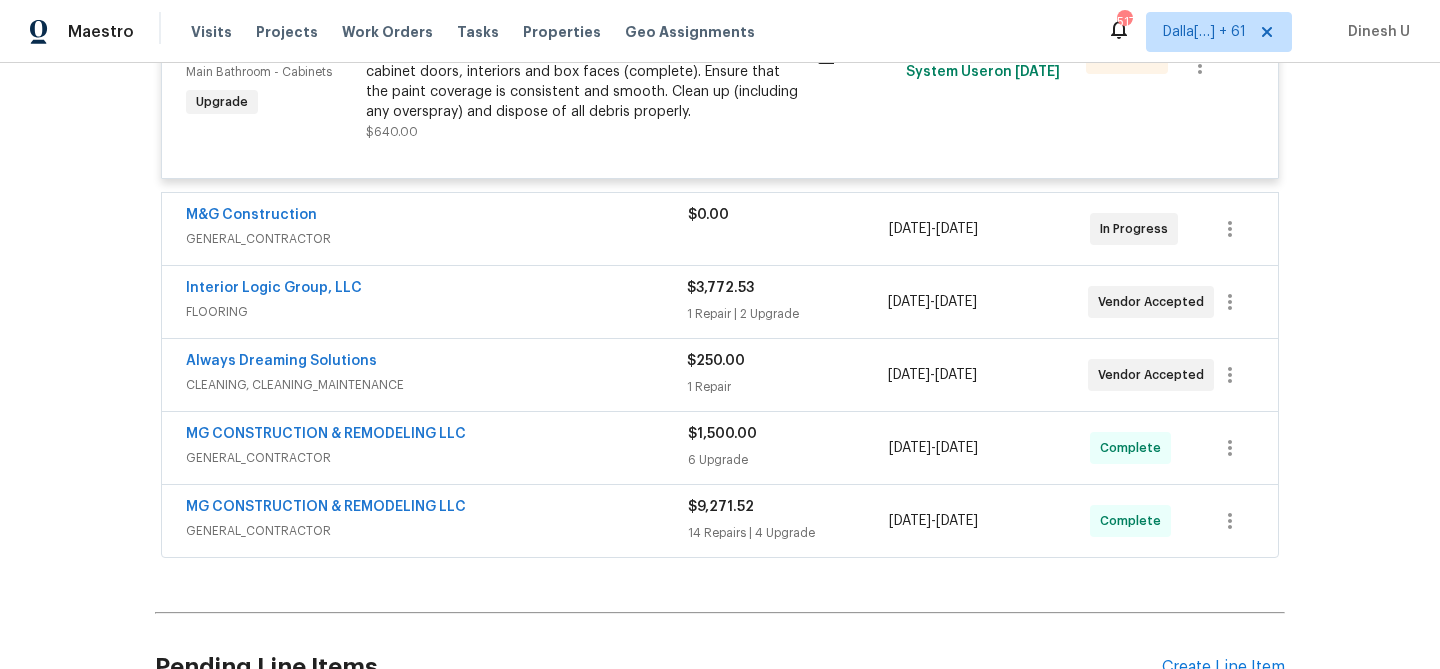 click on "1 Repair | 2 Upgrade" at bounding box center (787, 314) 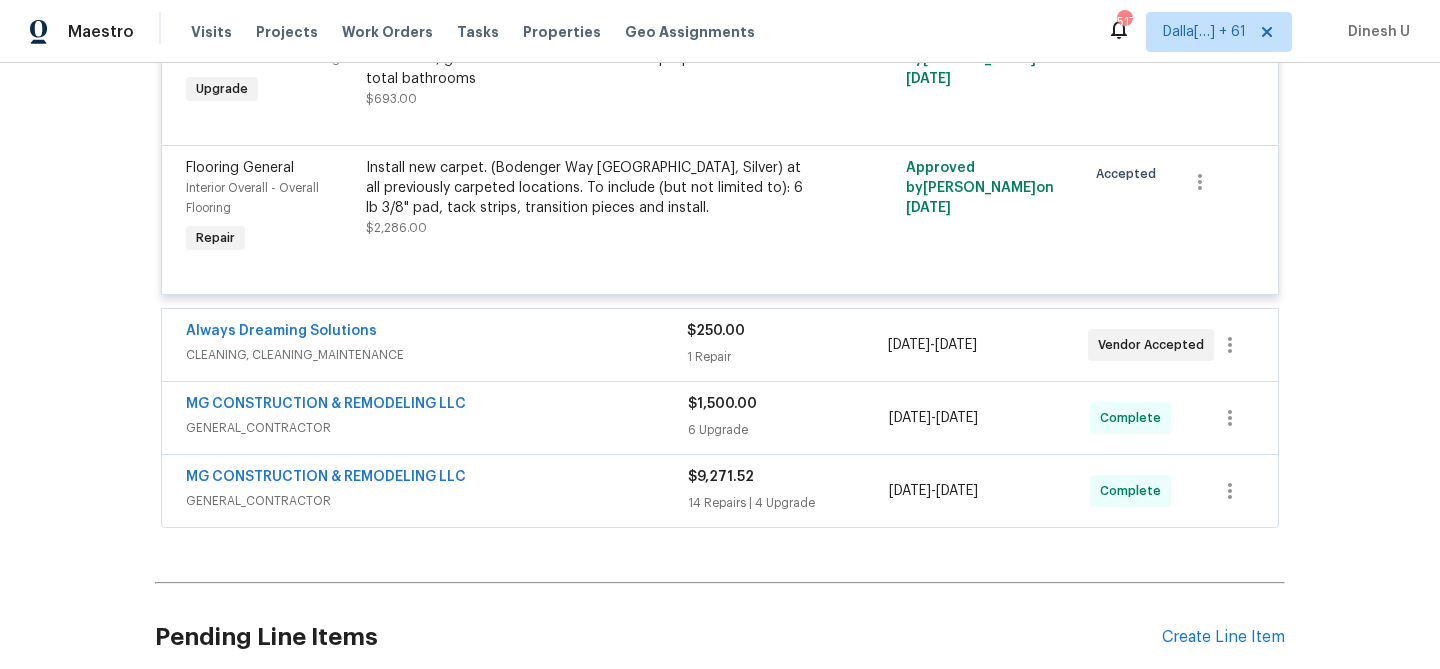 scroll, scrollTop: 1709, scrollLeft: 0, axis: vertical 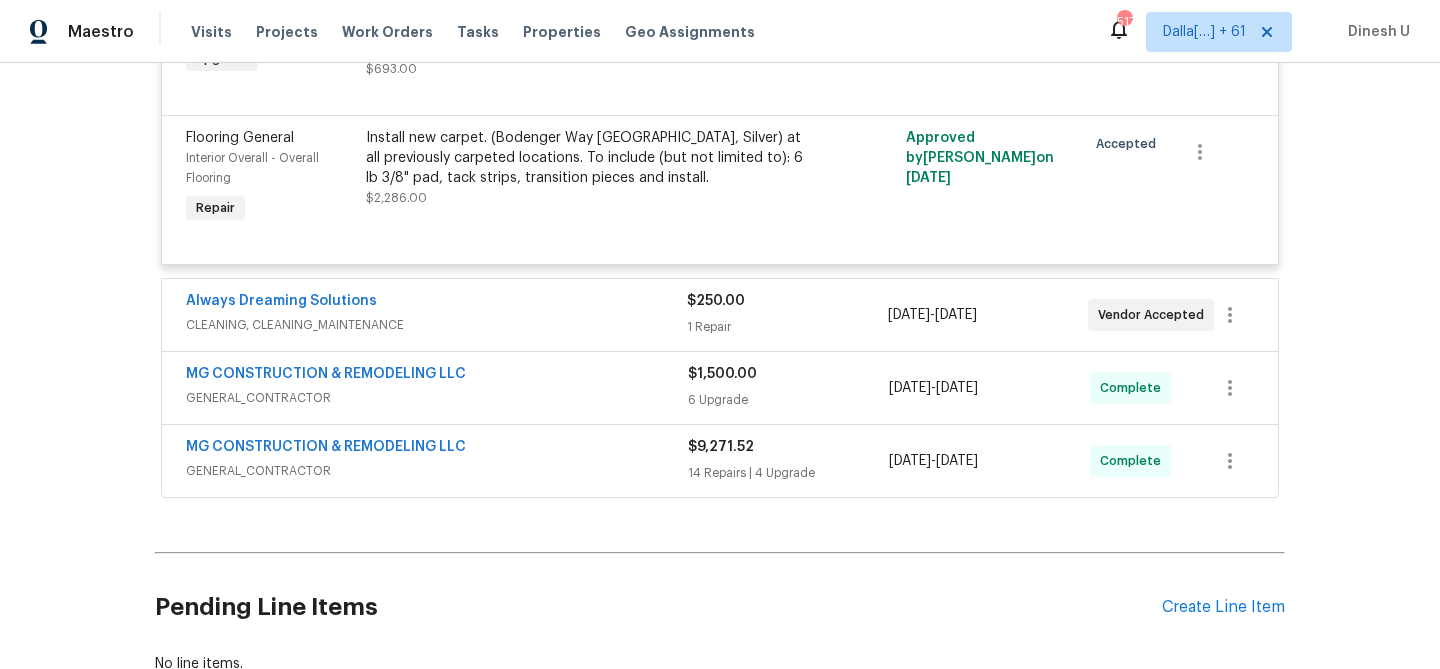 click on "1 Repair" at bounding box center [787, 327] 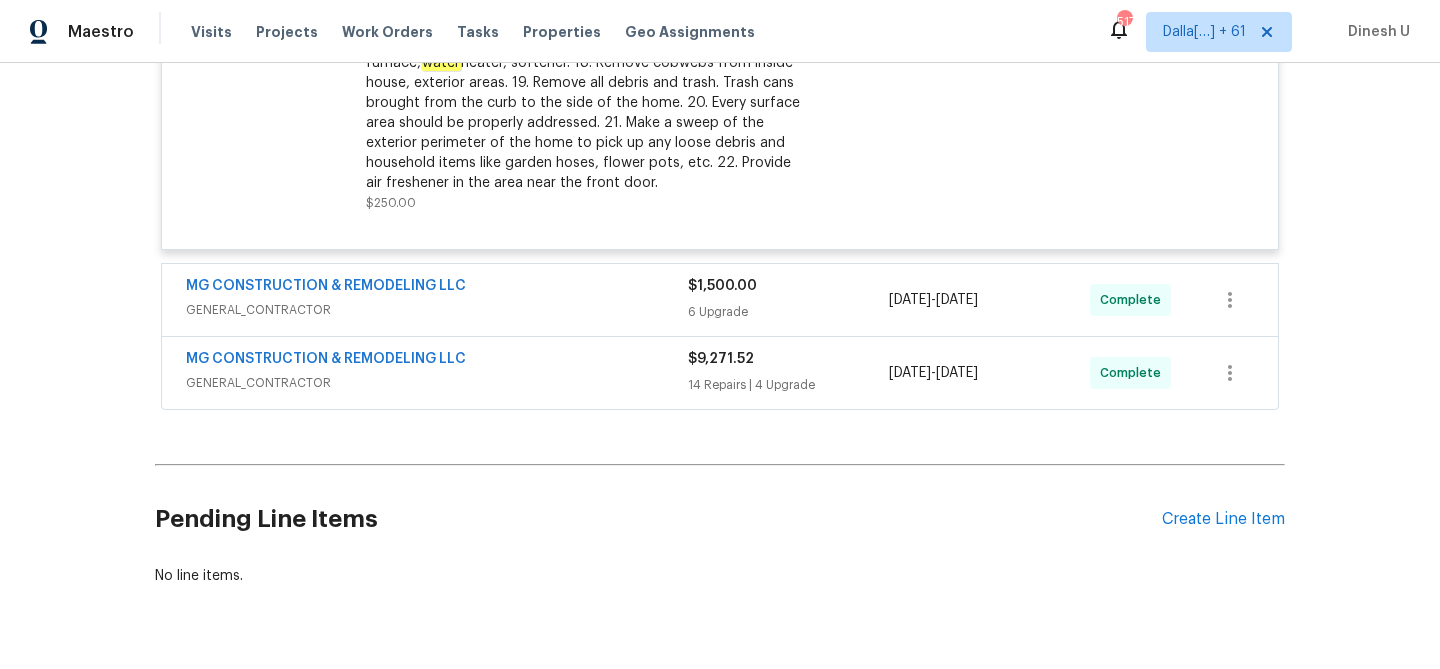scroll, scrollTop: 2367, scrollLeft: 0, axis: vertical 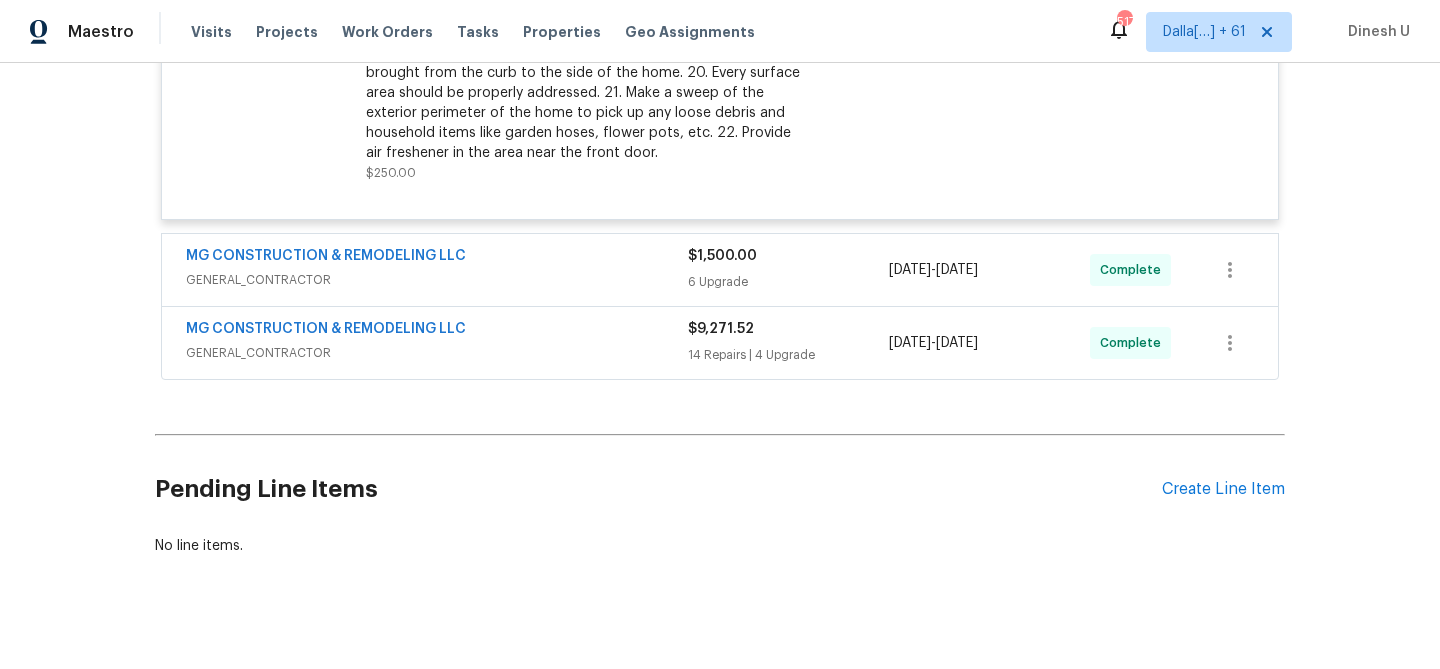click on "6 Upgrade" at bounding box center (788, 282) 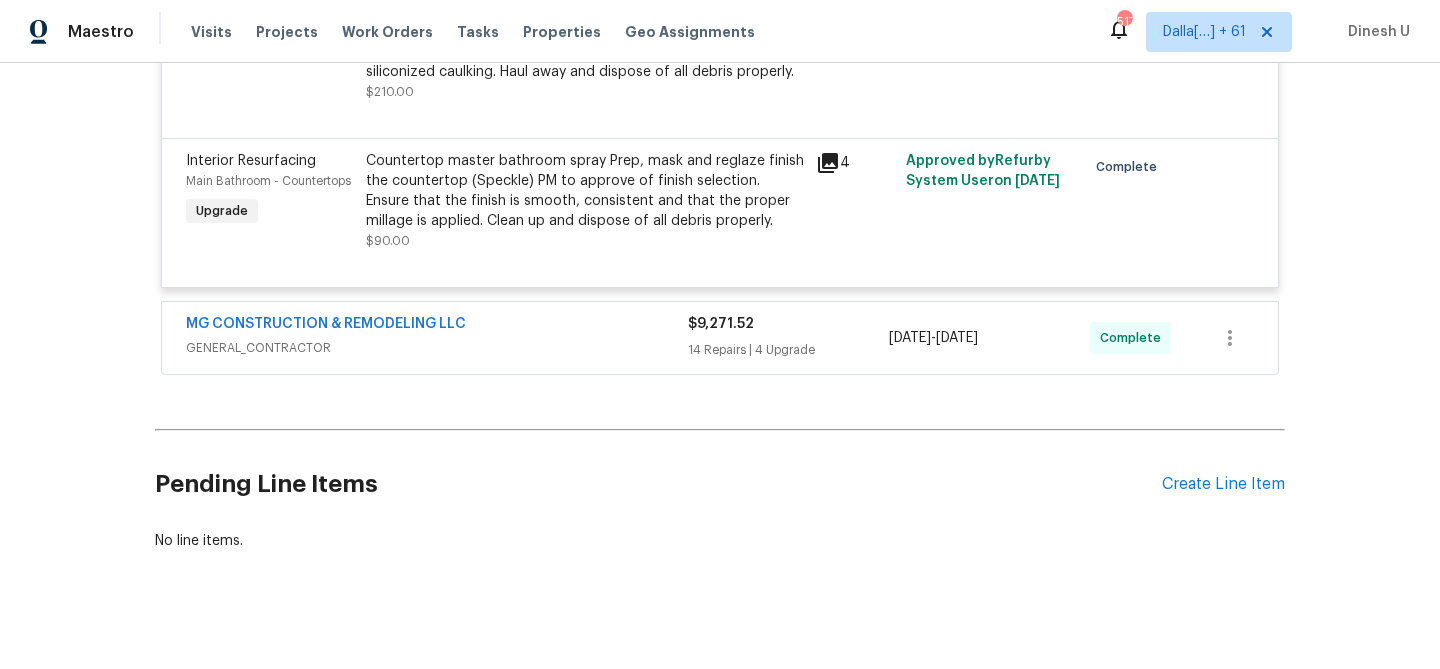 scroll, scrollTop: 3303, scrollLeft: 0, axis: vertical 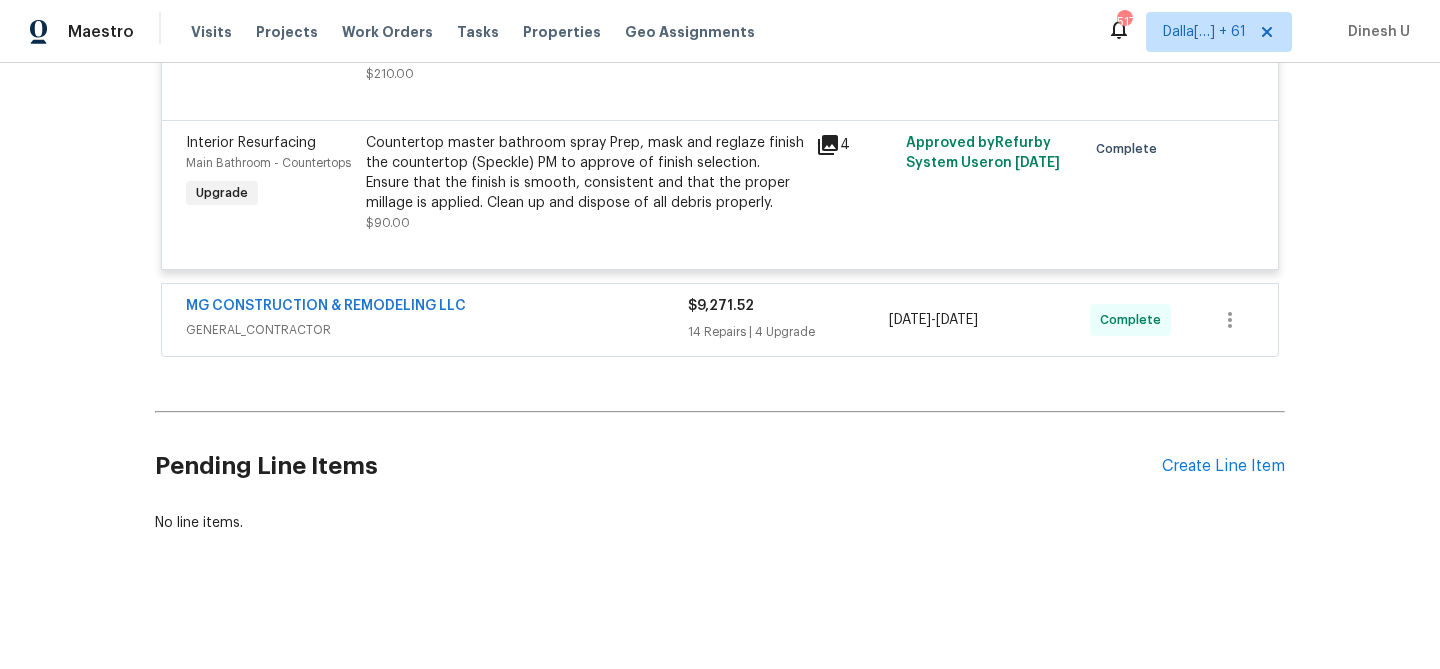 click on "$9,271.52 14 Repairs | 4 Upgrade" at bounding box center (788, 320) 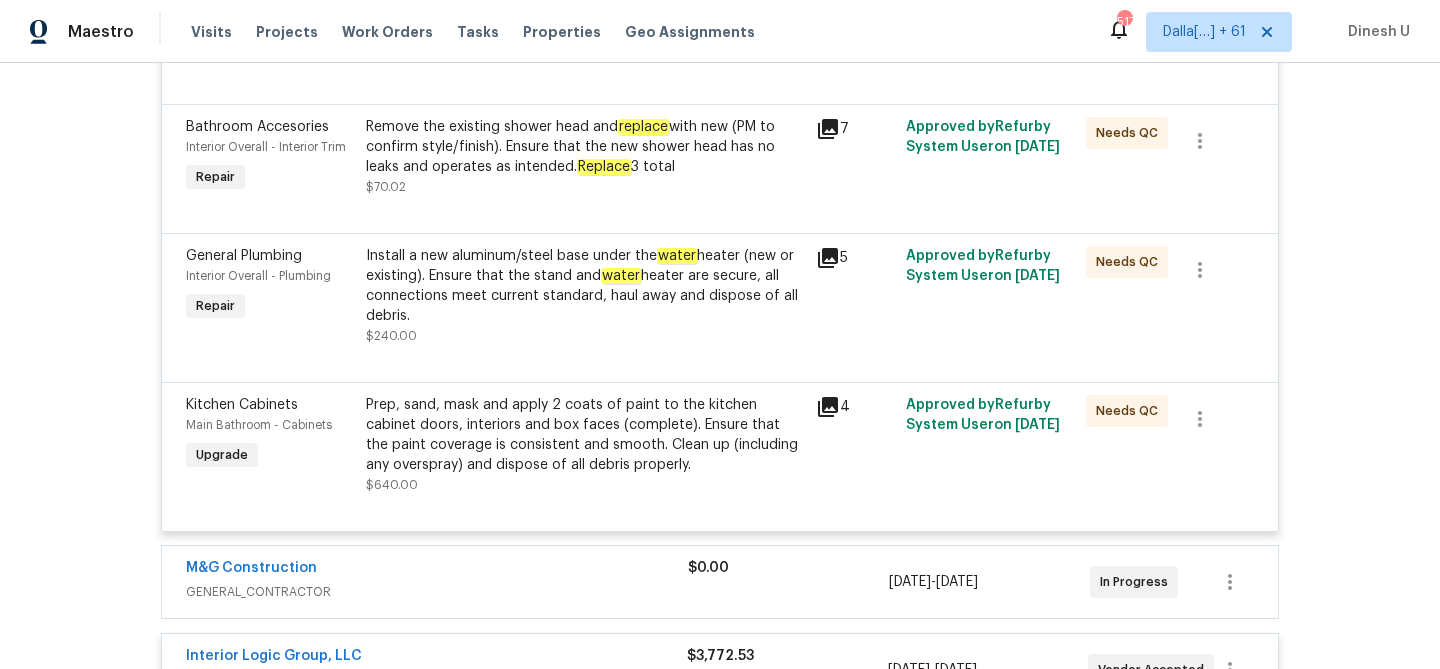 scroll, scrollTop: 0, scrollLeft: 0, axis: both 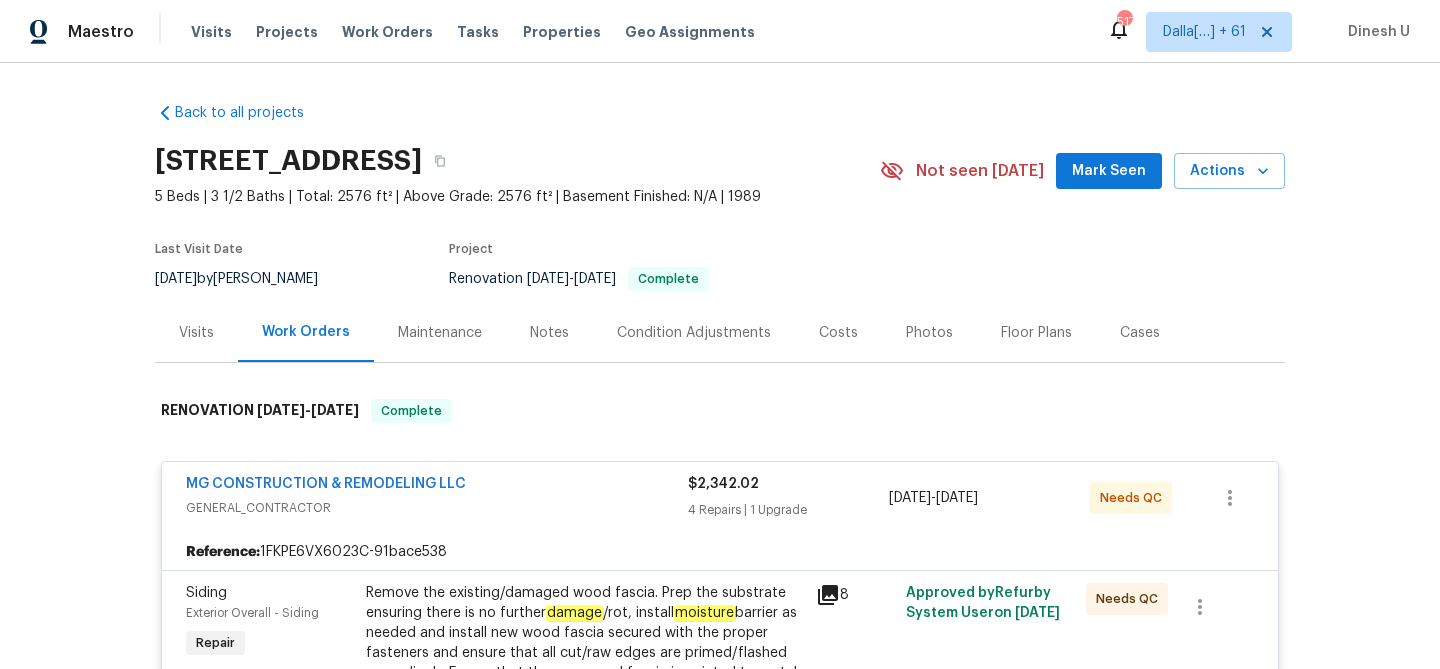 click on "Visits" at bounding box center (196, 333) 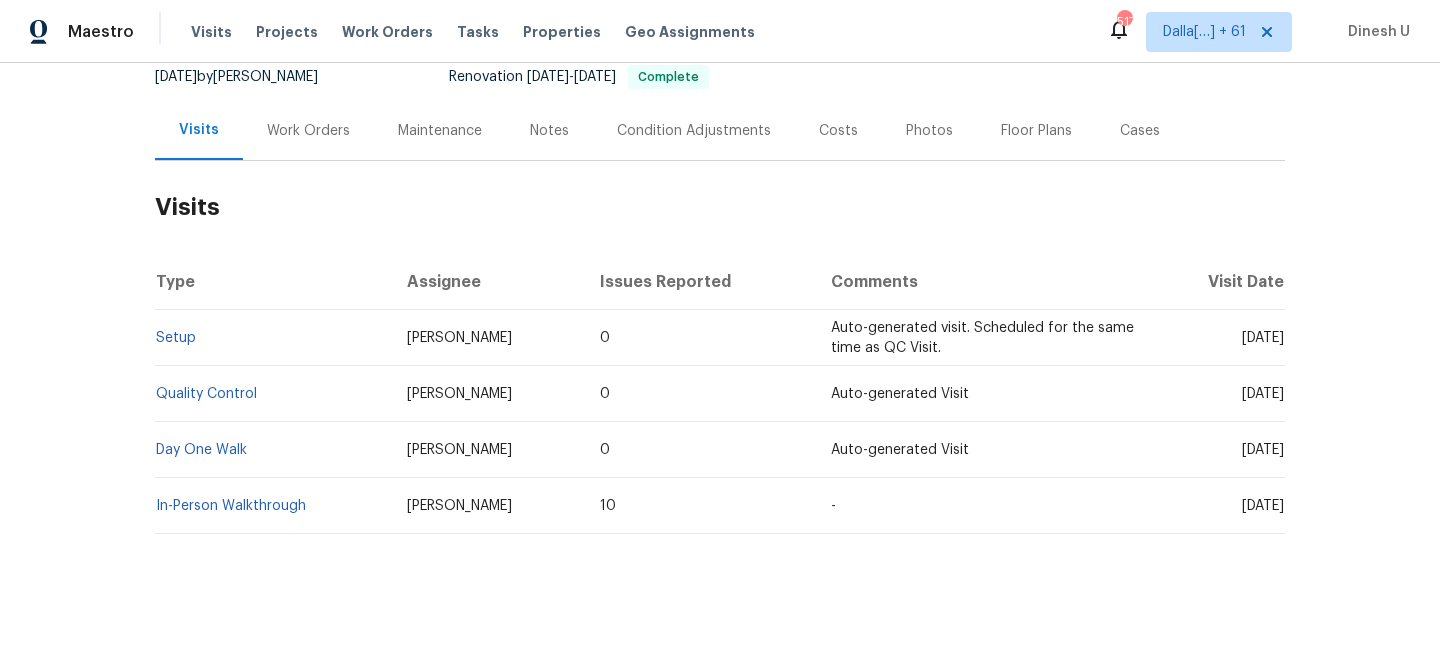scroll, scrollTop: 203, scrollLeft: 0, axis: vertical 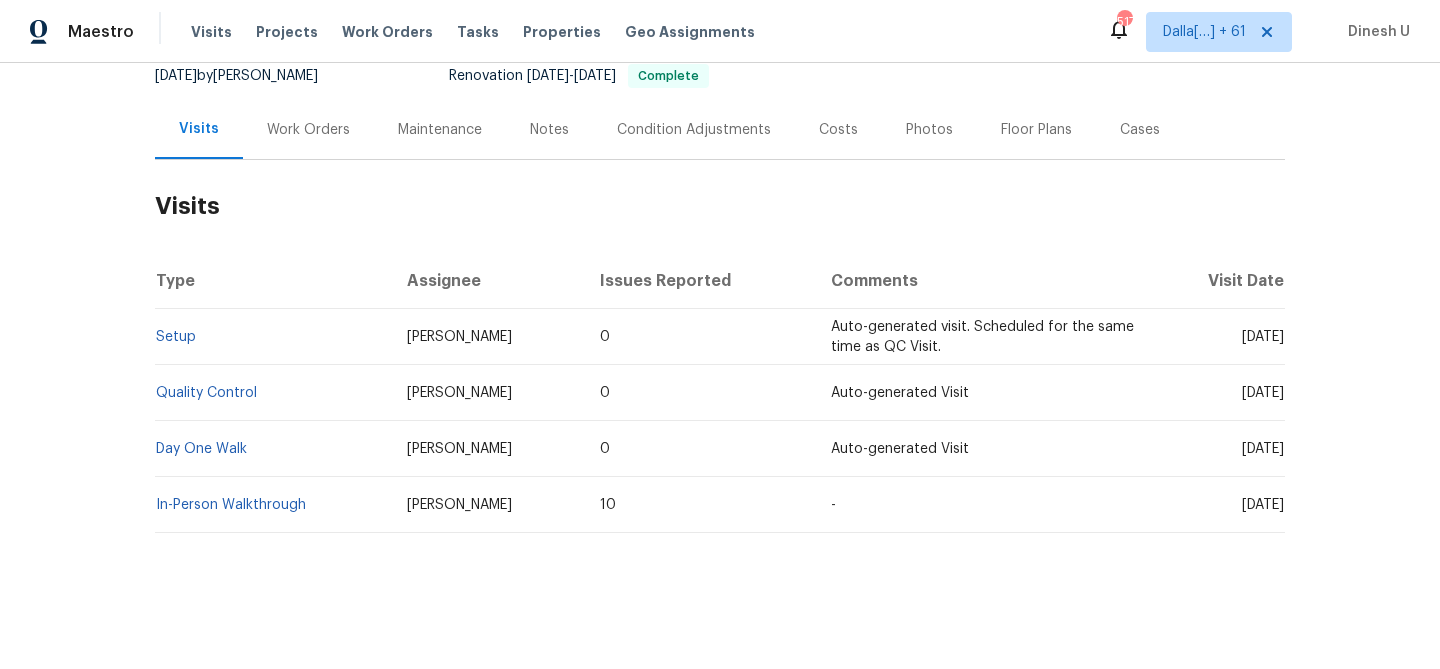click on "Setup" at bounding box center (273, 337) 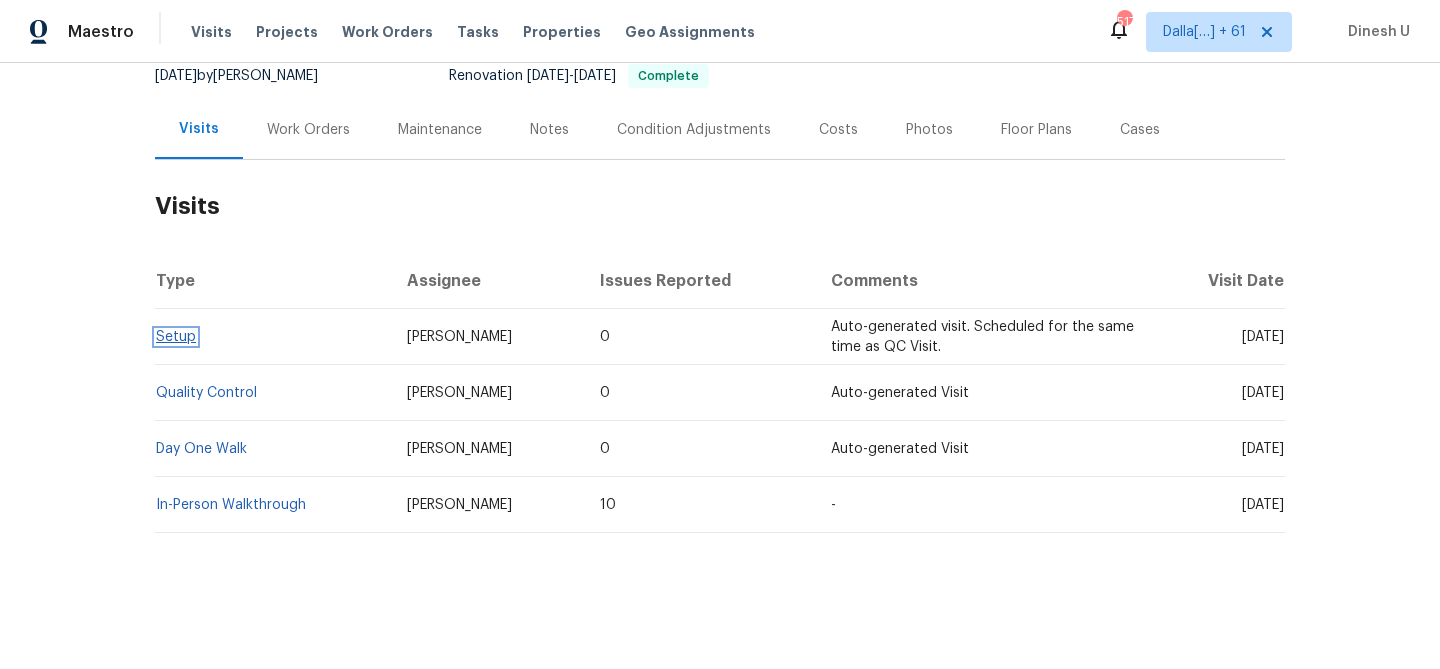 click on "Setup" at bounding box center (176, 337) 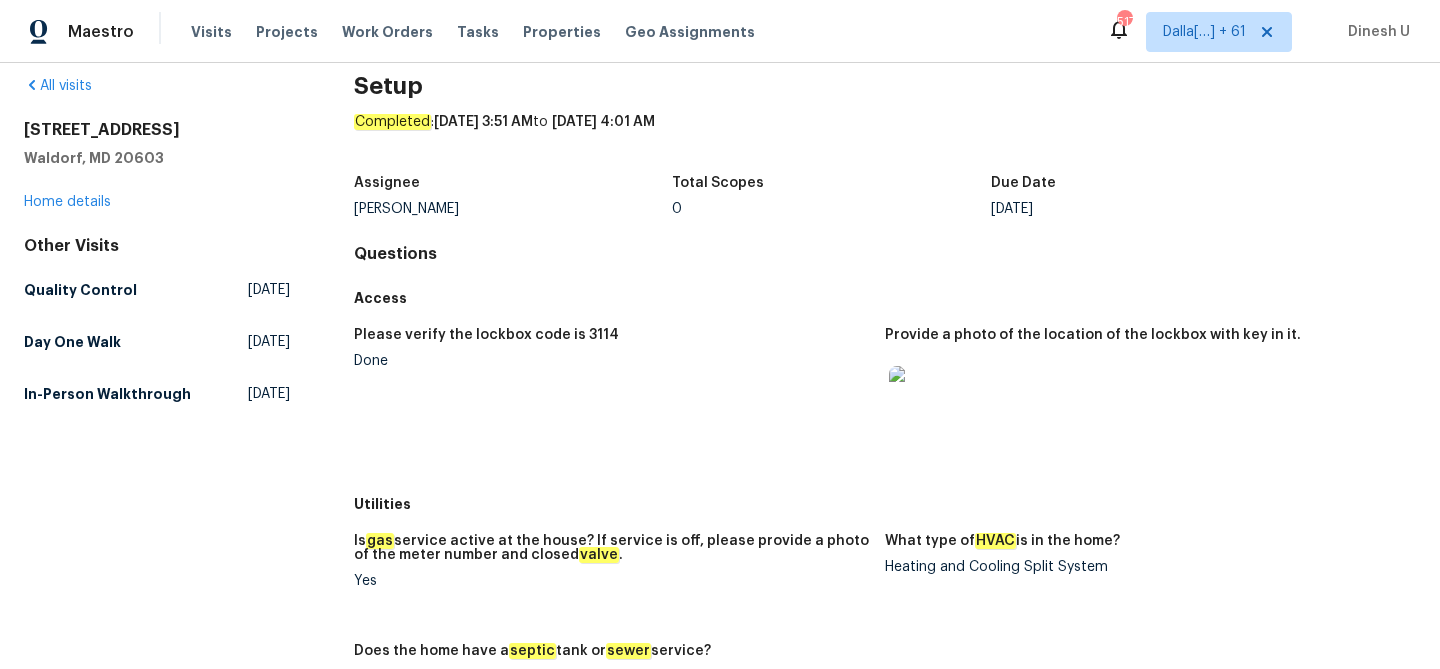 scroll, scrollTop: 0, scrollLeft: 0, axis: both 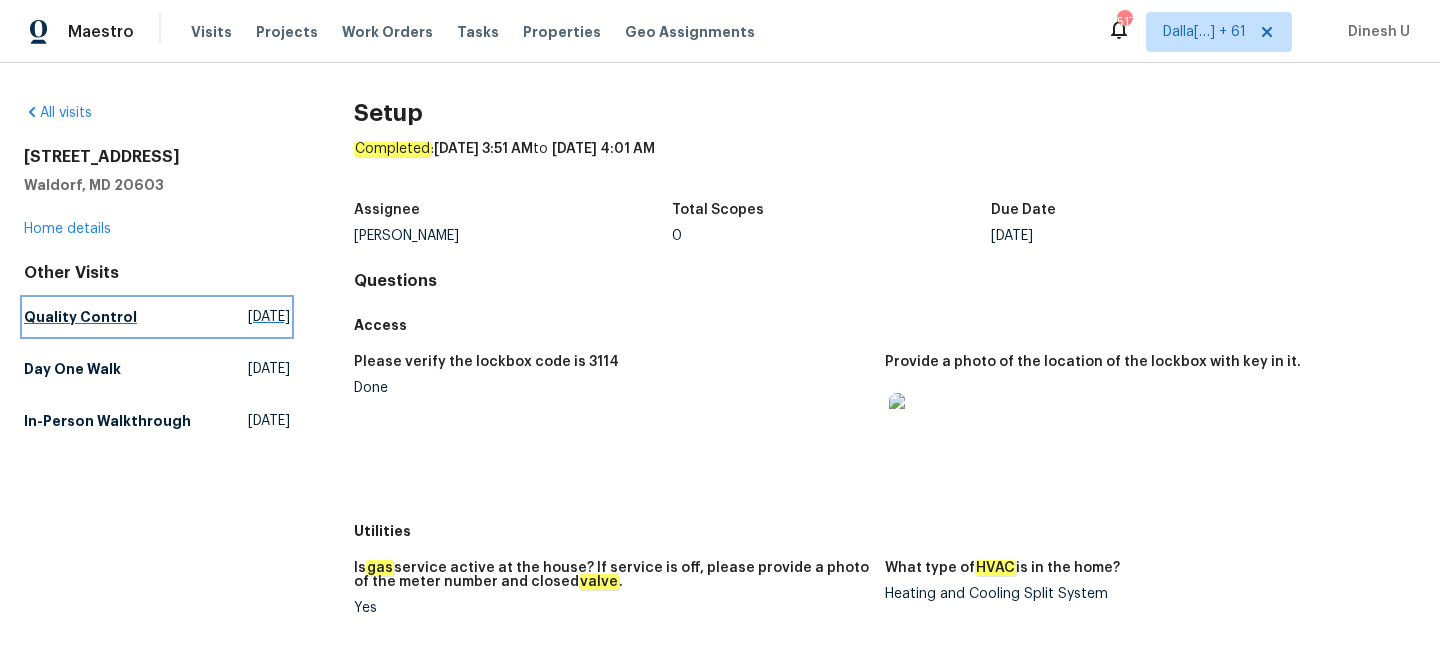 click on "[DATE]" at bounding box center [269, 317] 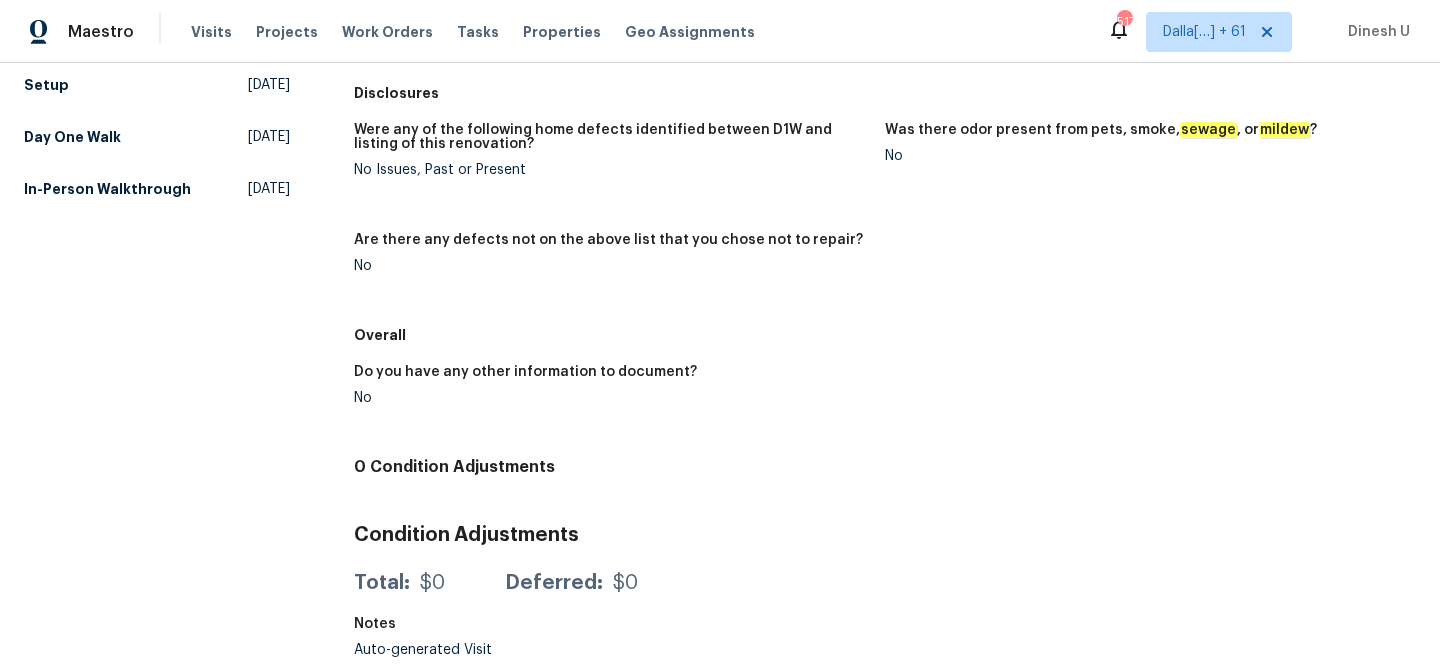 scroll, scrollTop: 0, scrollLeft: 0, axis: both 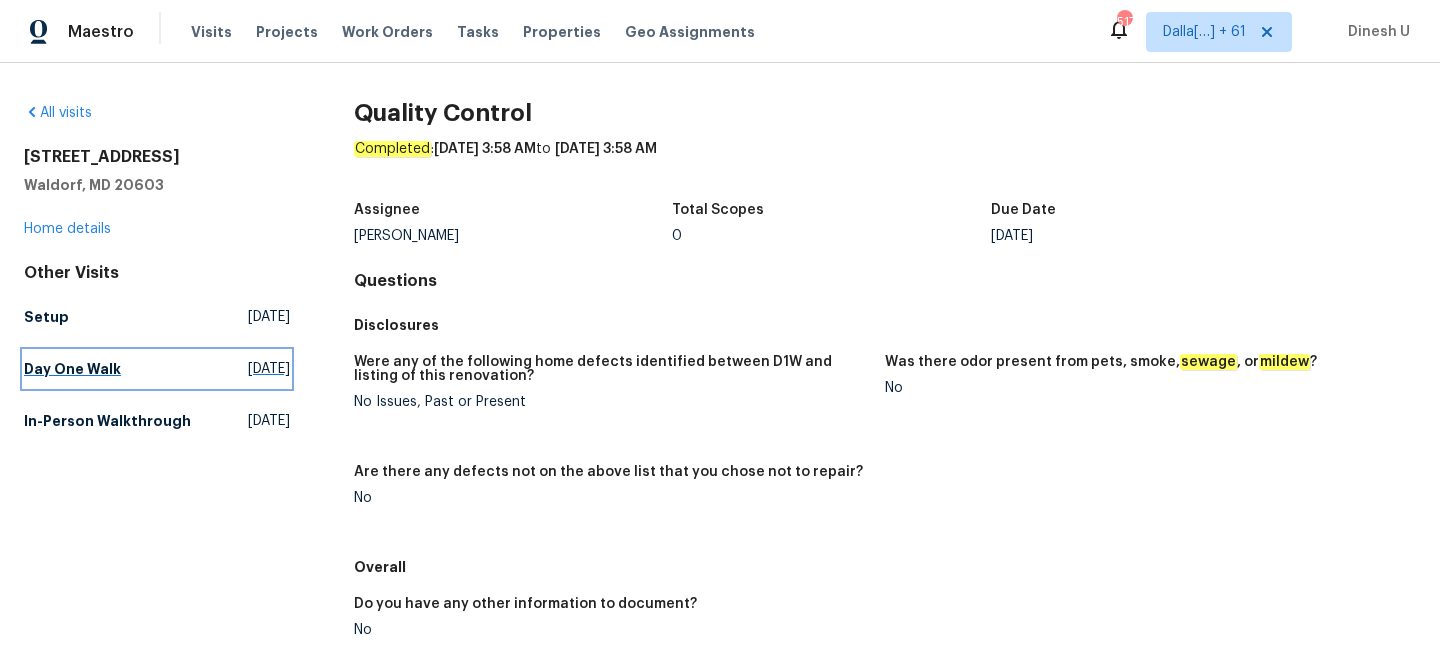 click on "[DATE]" at bounding box center [269, 369] 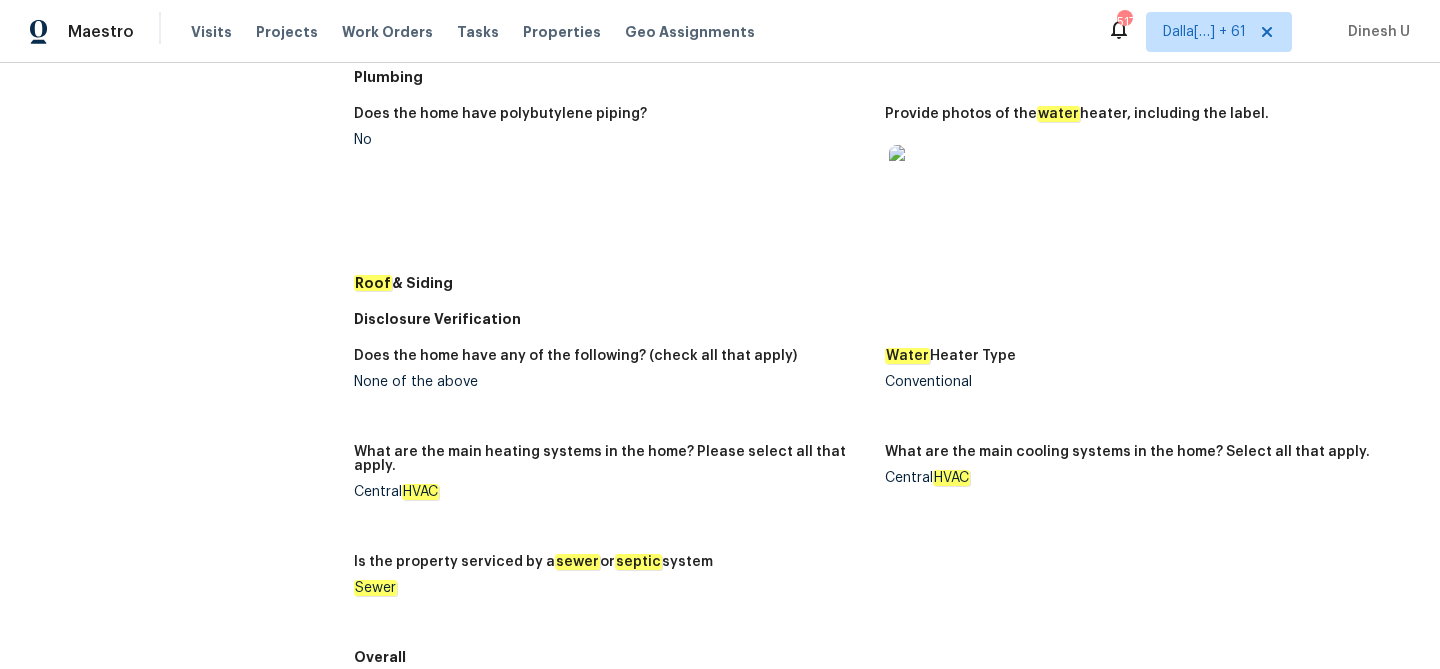 scroll, scrollTop: 795, scrollLeft: 0, axis: vertical 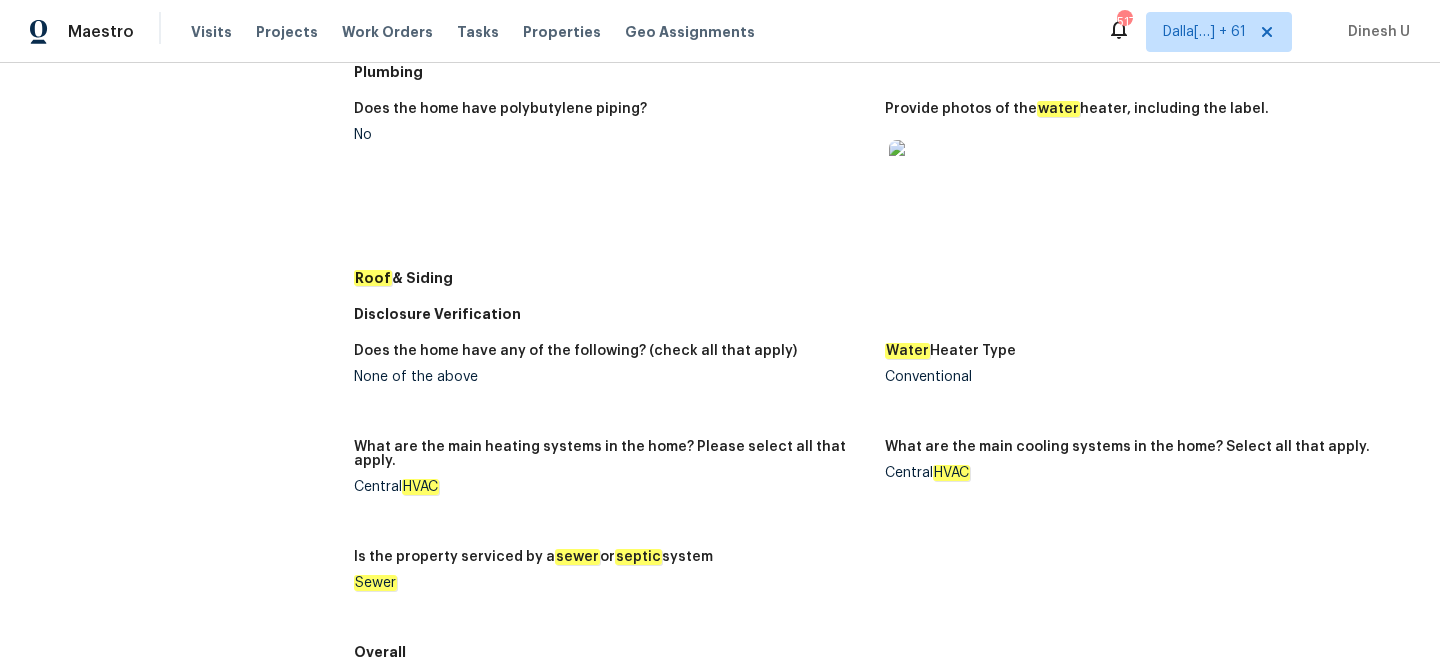 click at bounding box center (921, 172) 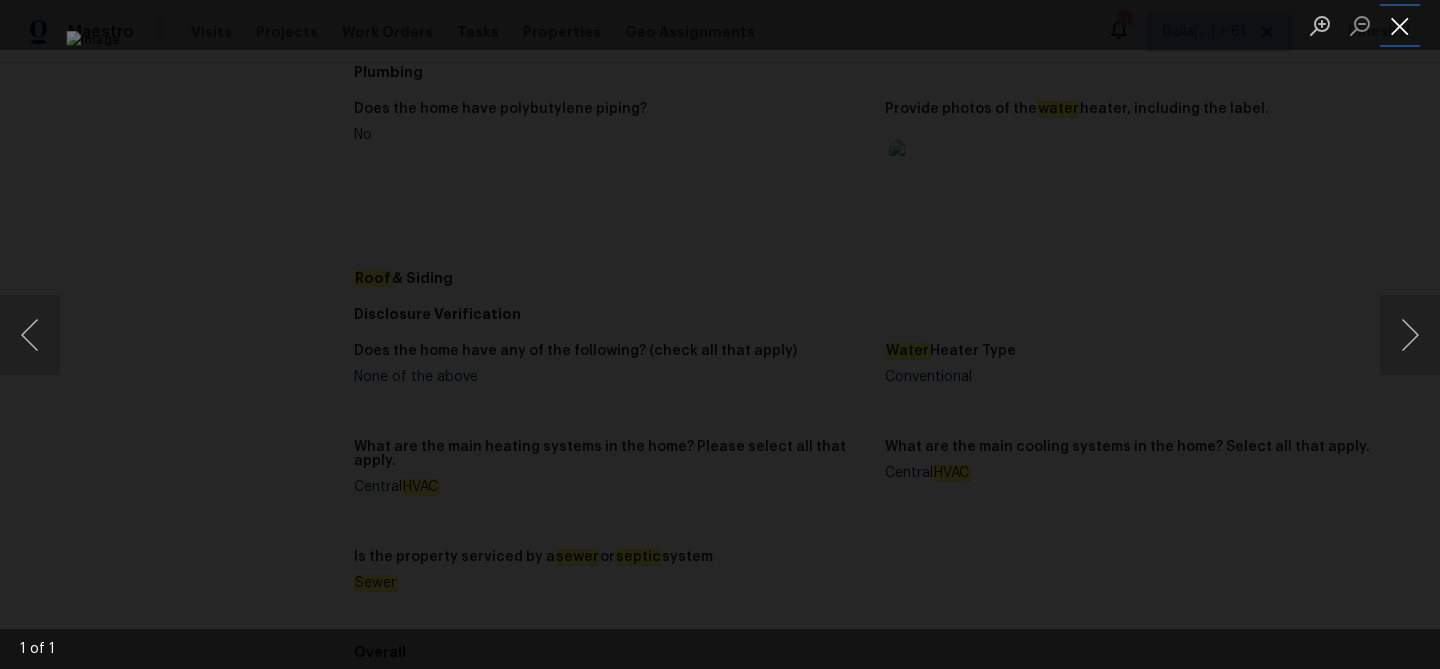 click at bounding box center (1400, 25) 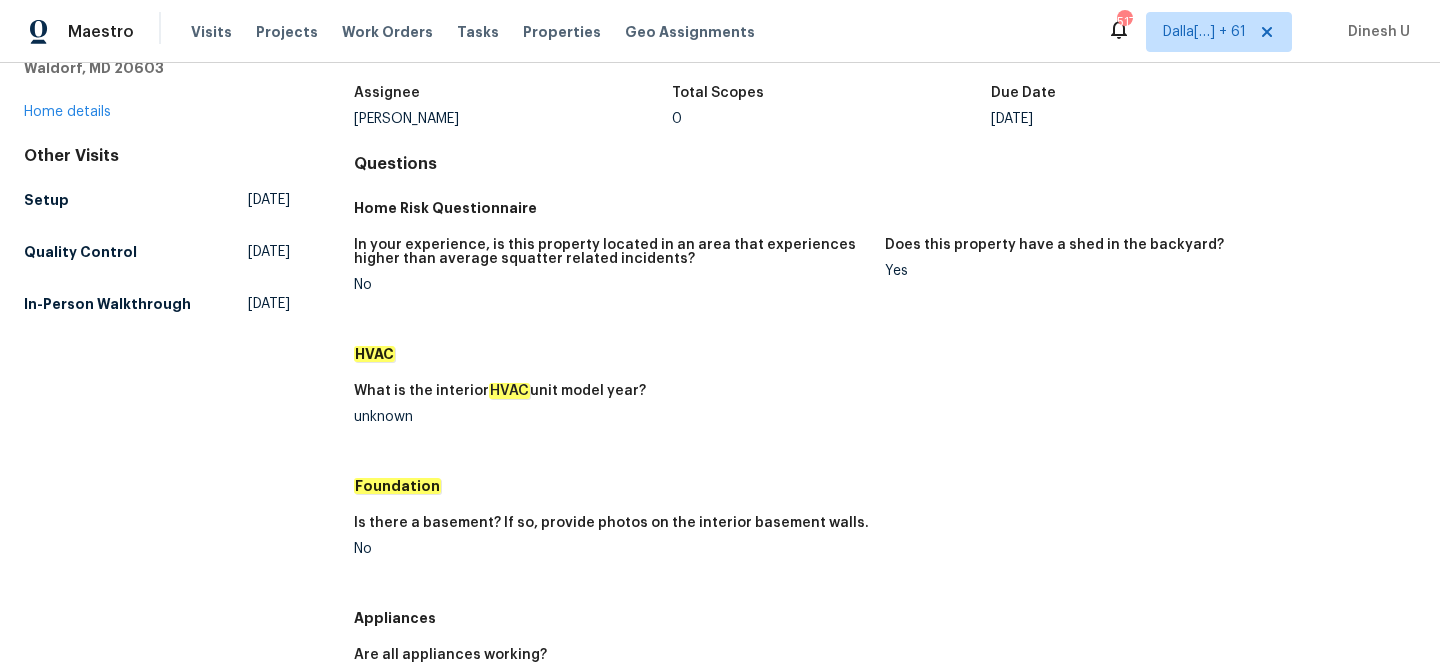 scroll, scrollTop: 0, scrollLeft: 0, axis: both 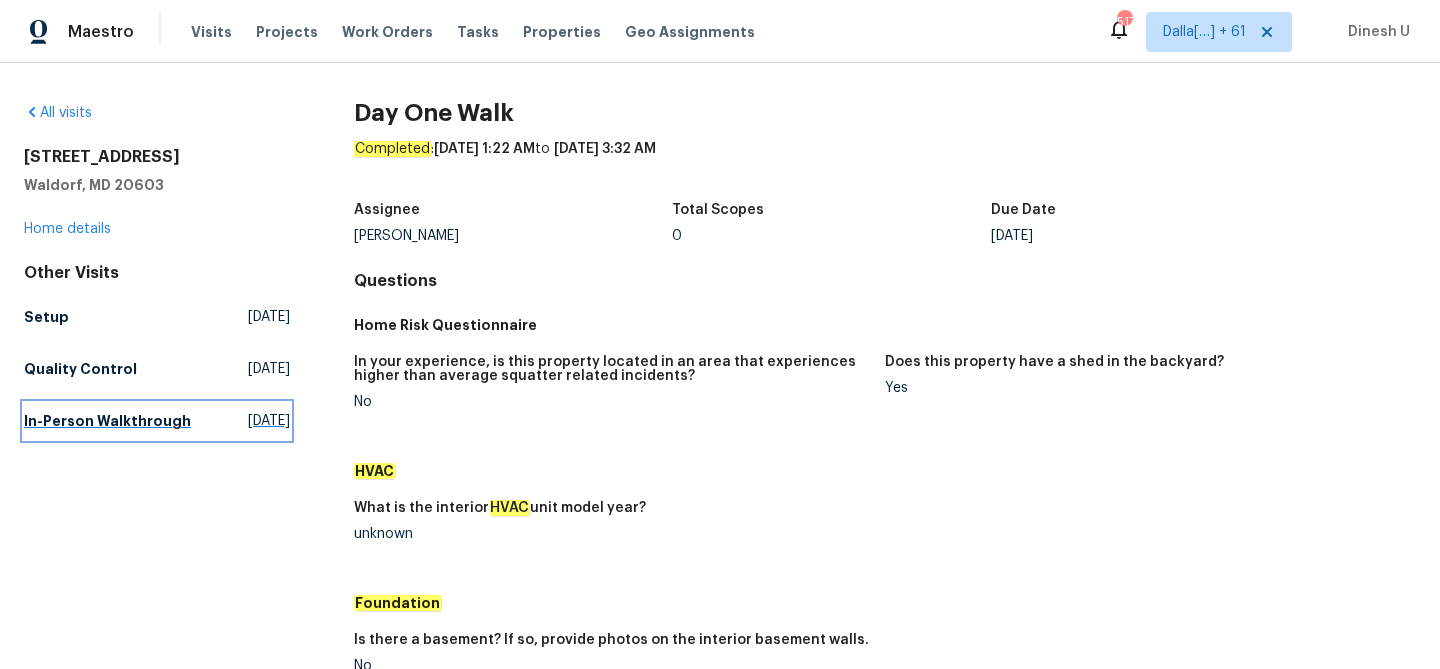 click on "[DATE]" at bounding box center [269, 421] 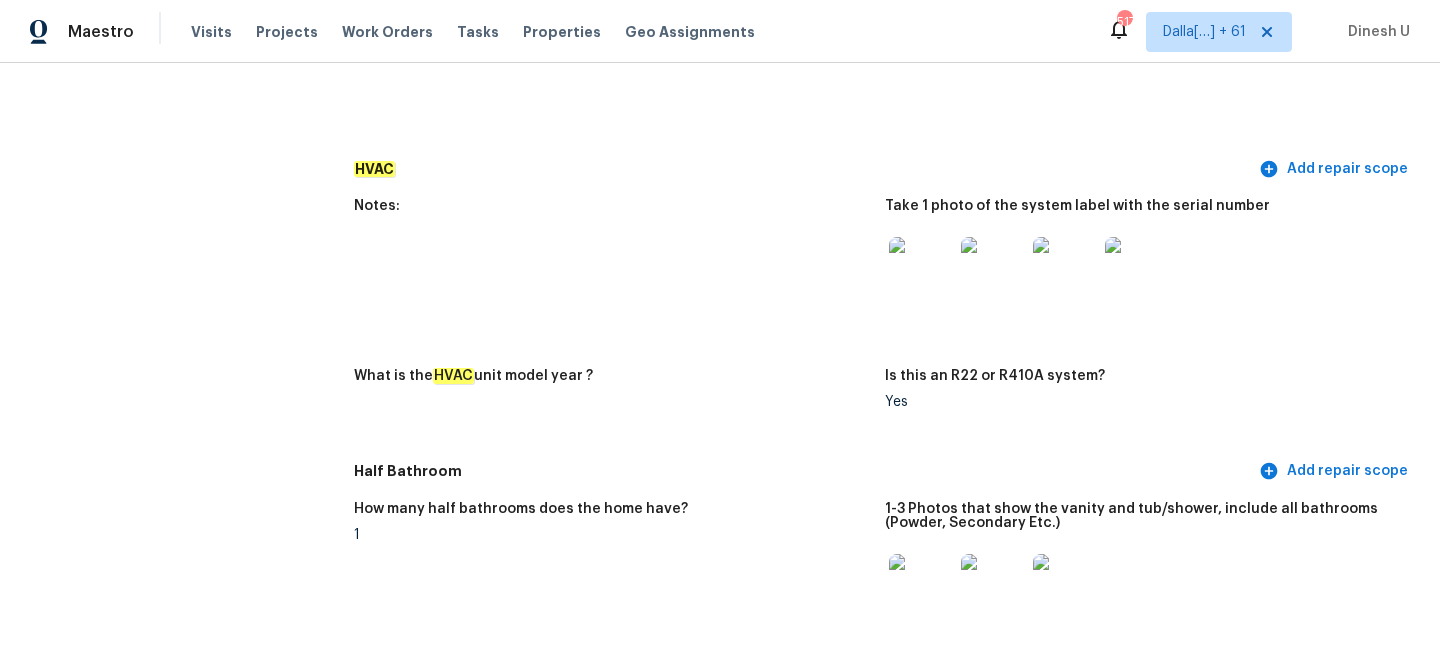 scroll, scrollTop: 1630, scrollLeft: 0, axis: vertical 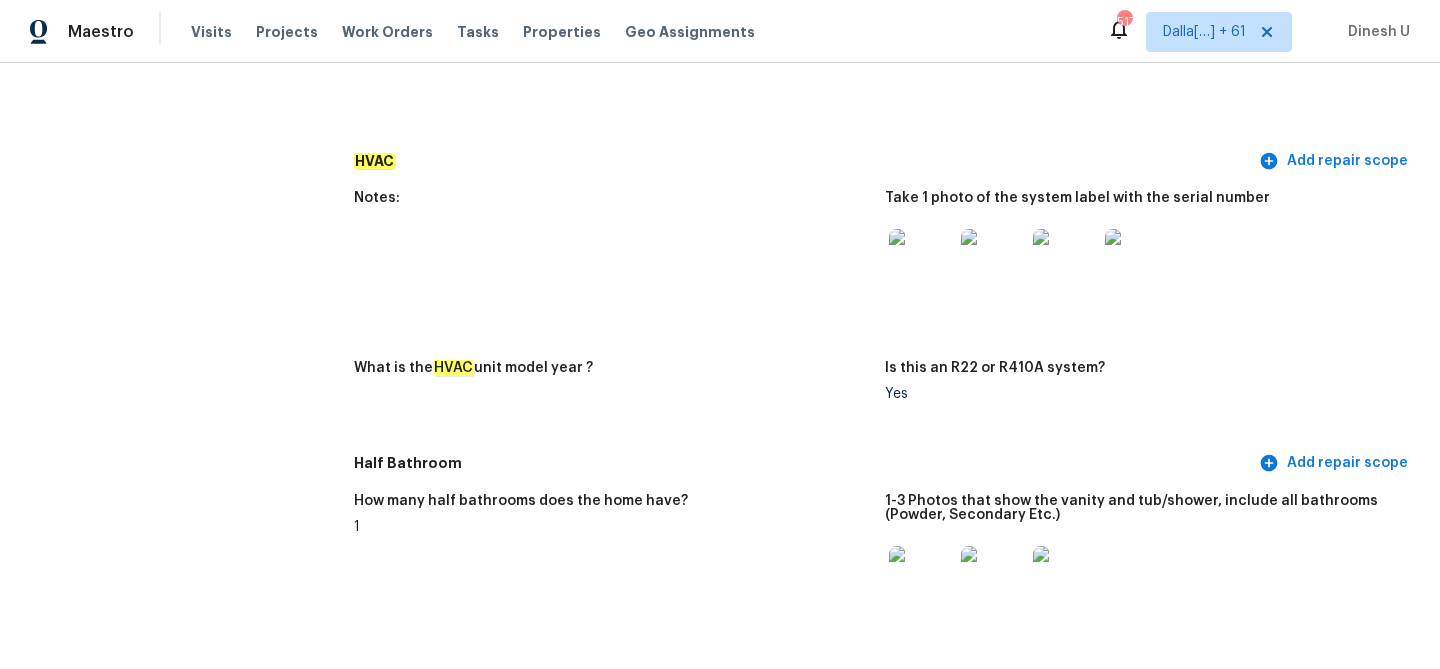 click at bounding box center (921, 261) 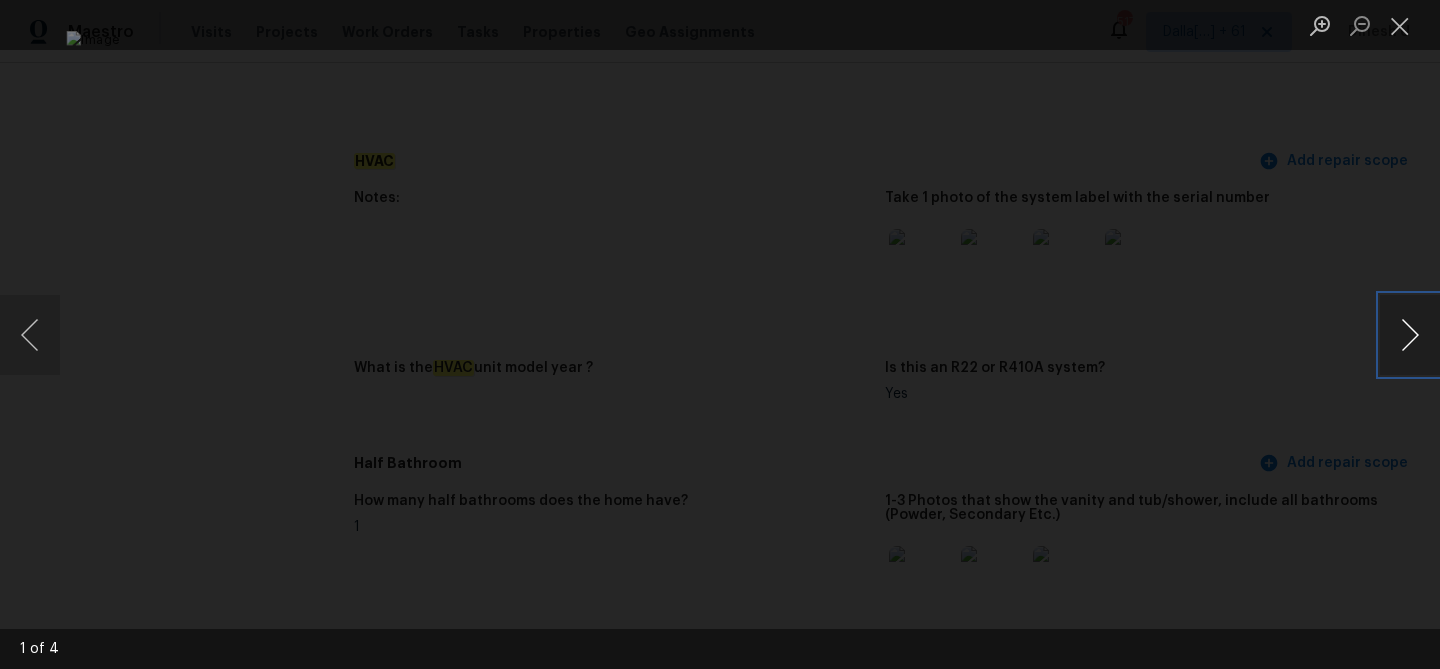 click at bounding box center [1410, 335] 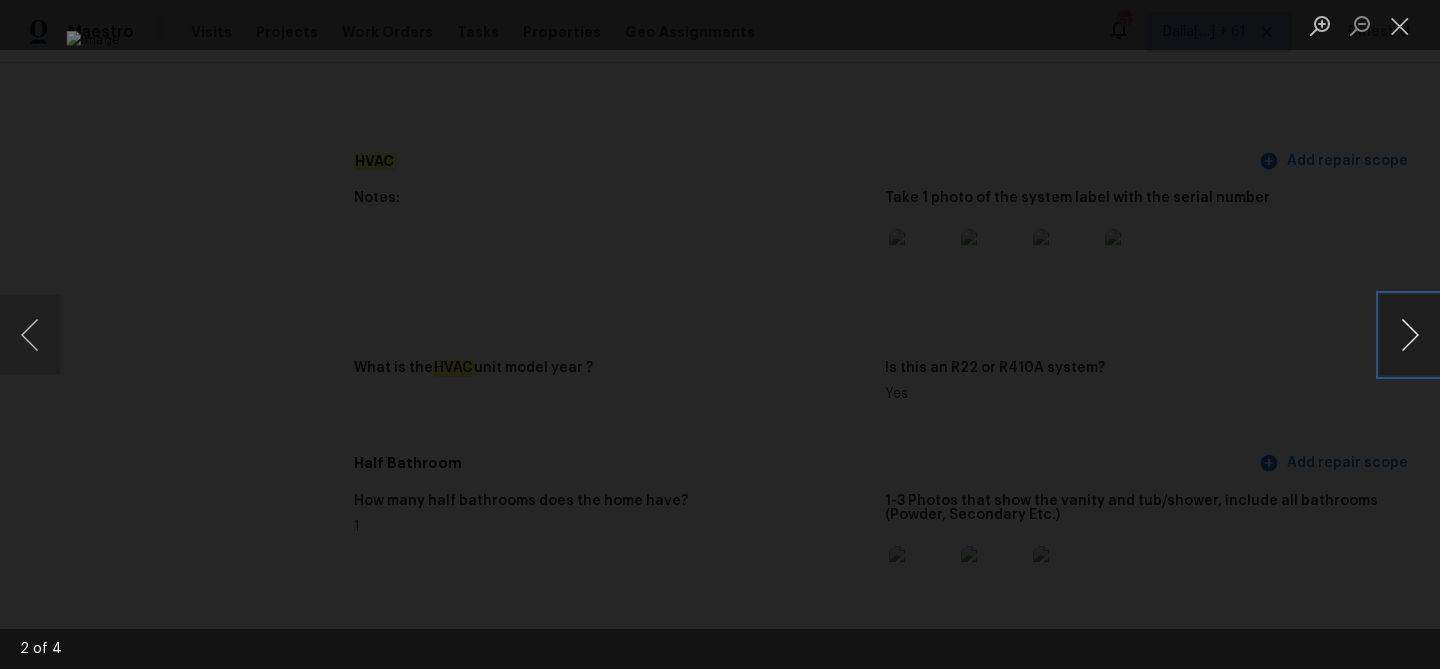 click at bounding box center [1410, 335] 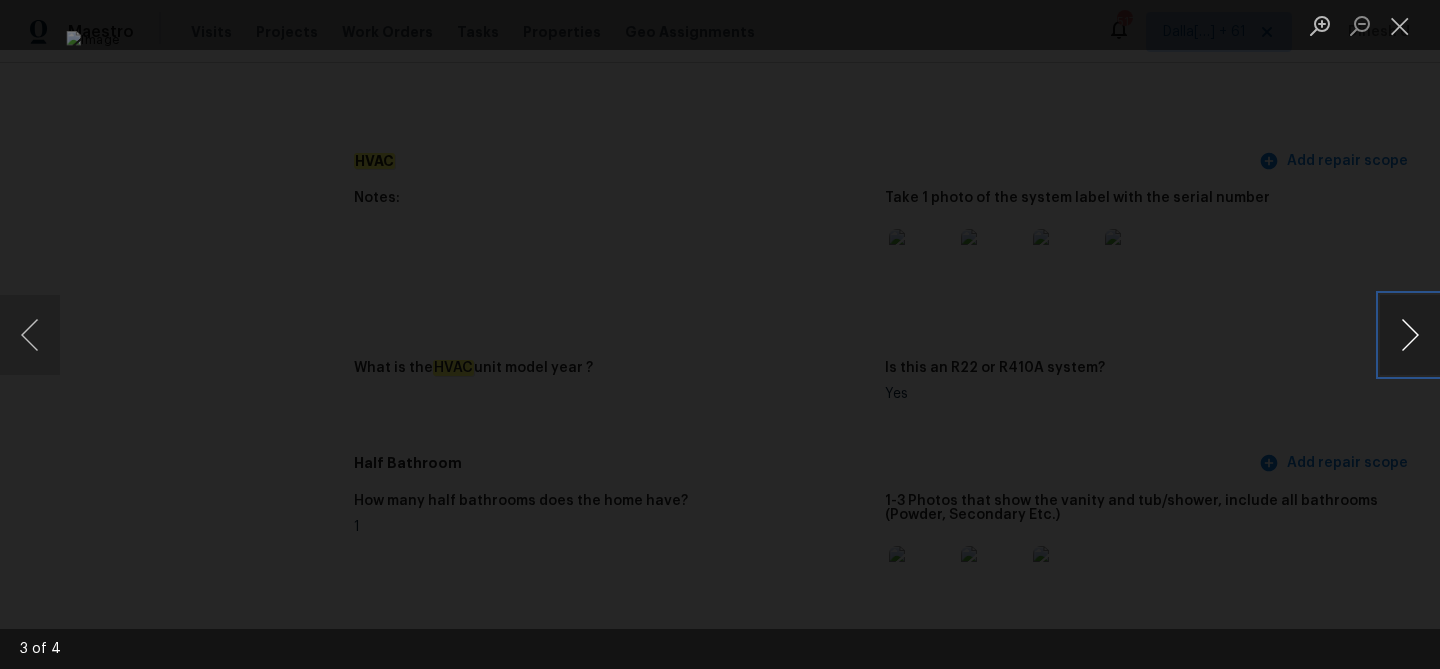click at bounding box center [1410, 335] 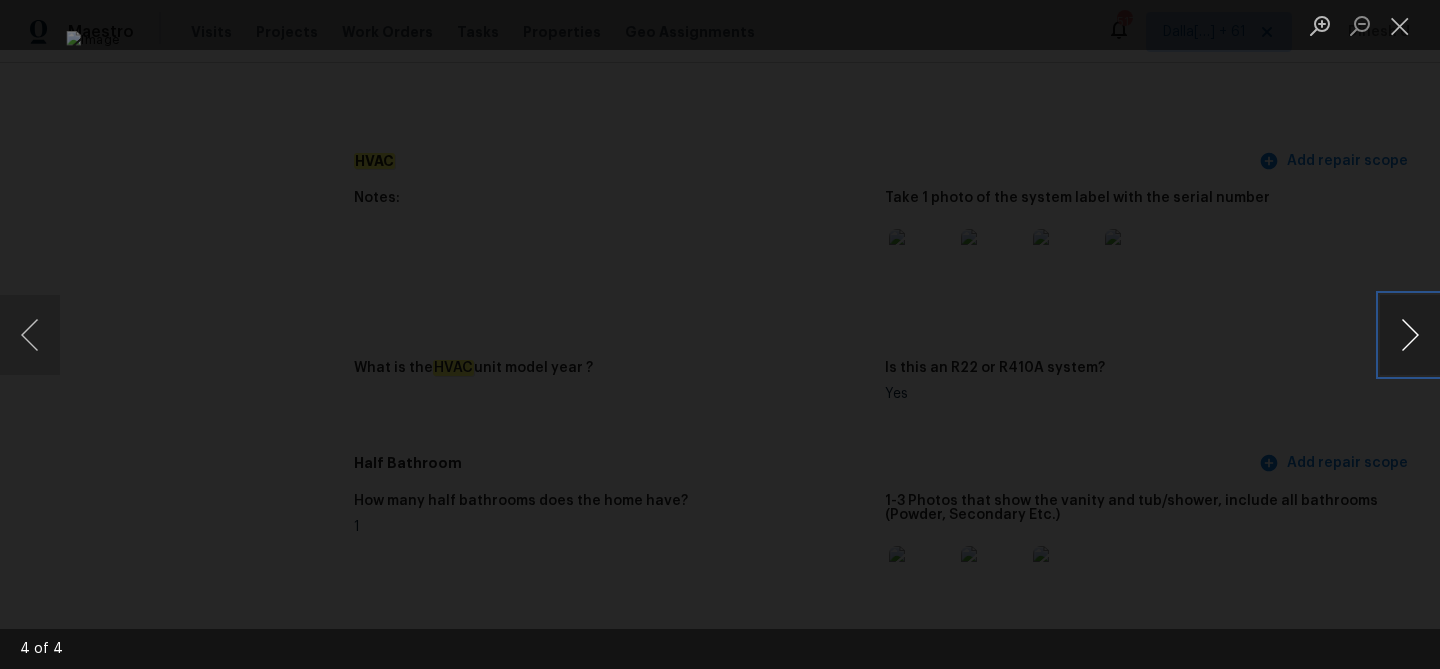 click at bounding box center [1410, 335] 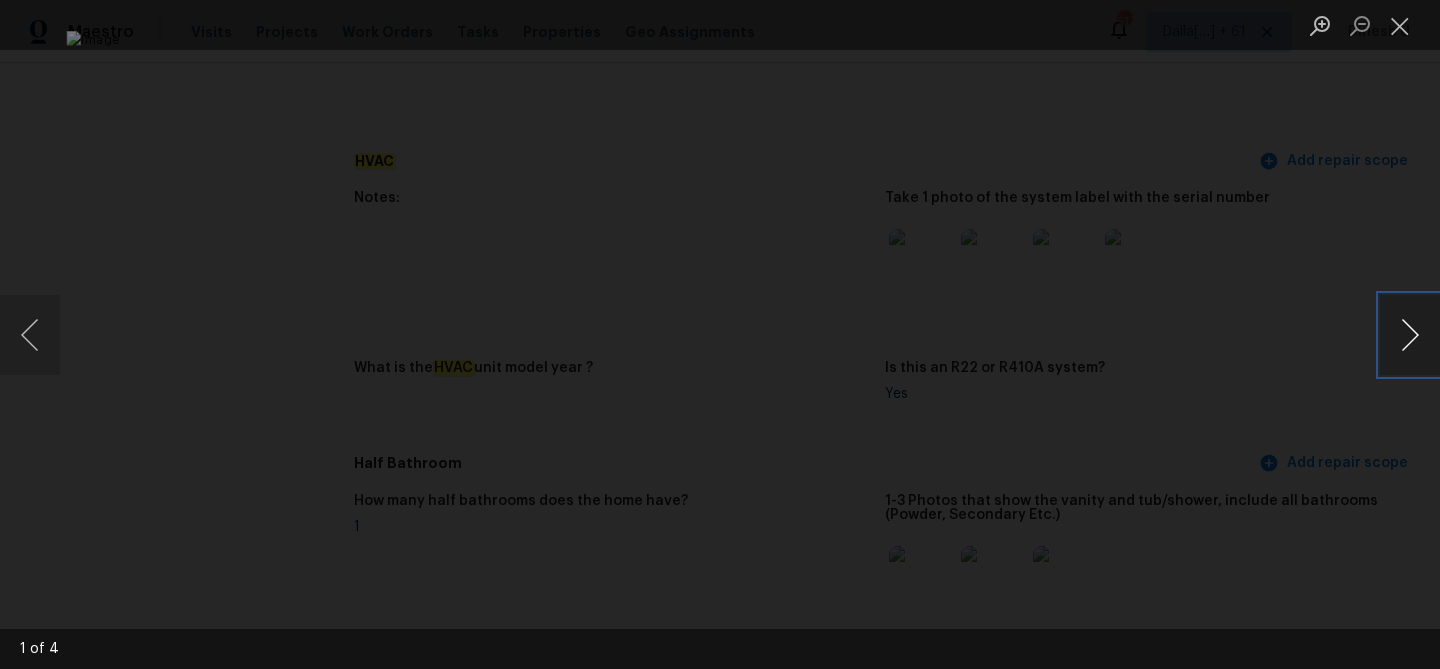 click at bounding box center [1410, 335] 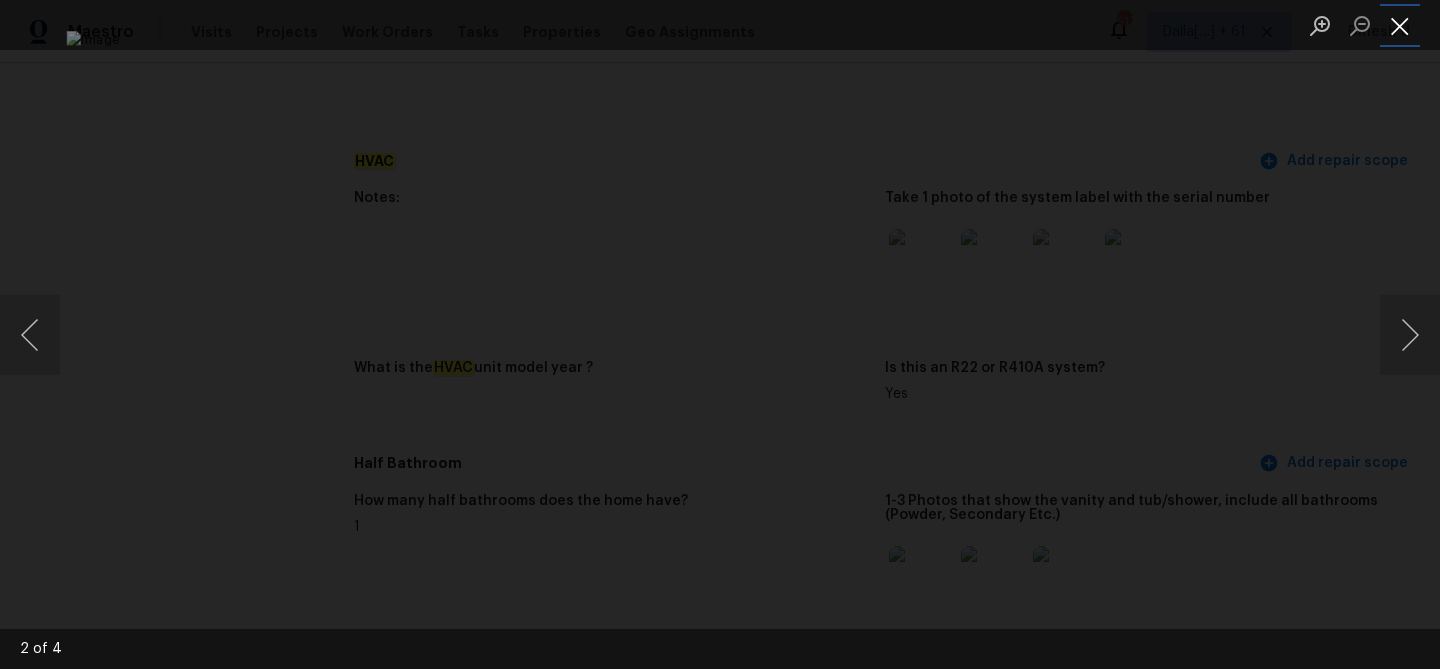 click at bounding box center [1400, 25] 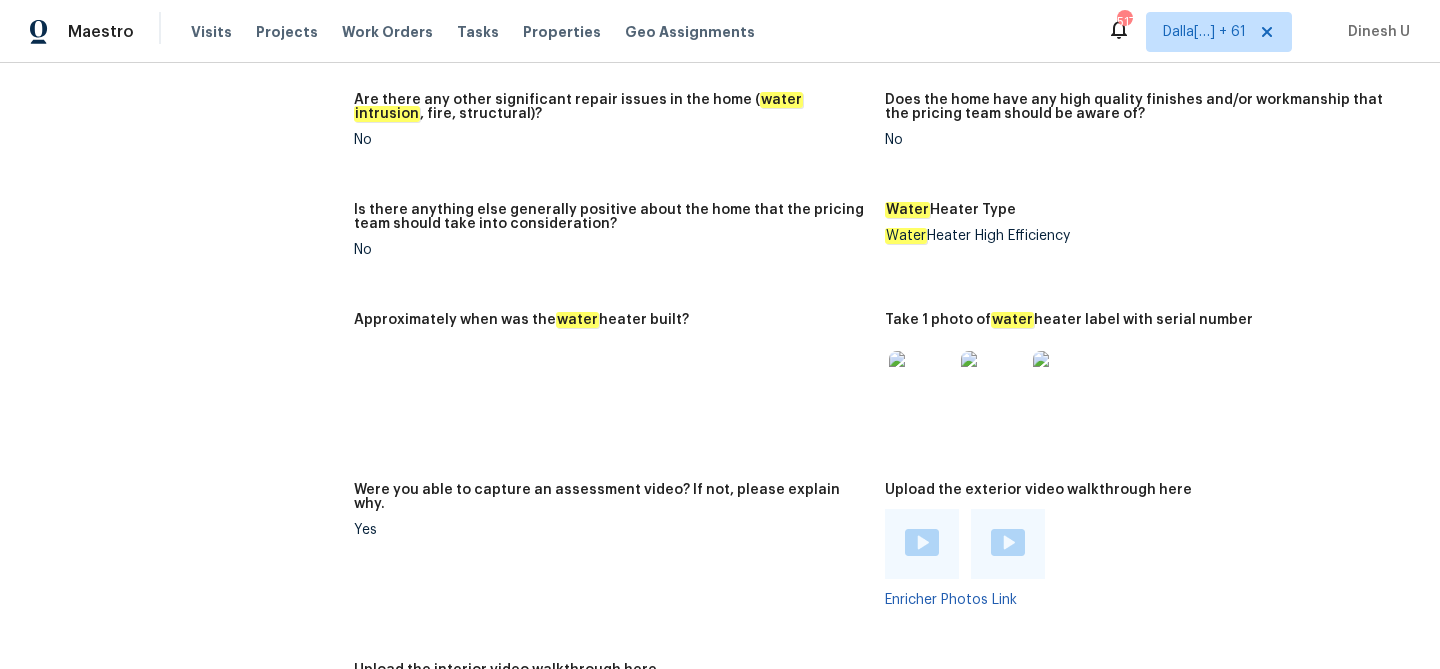 scroll, scrollTop: 3552, scrollLeft: 0, axis: vertical 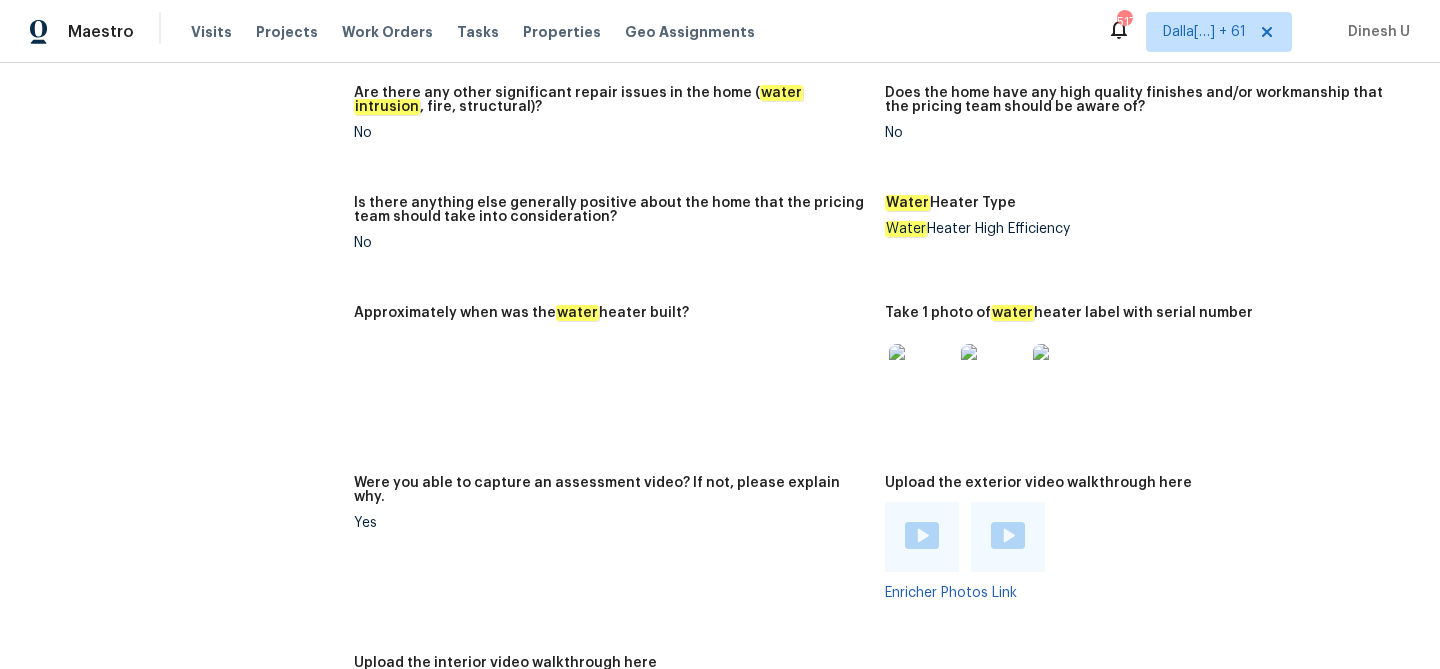 click at bounding box center [921, 376] 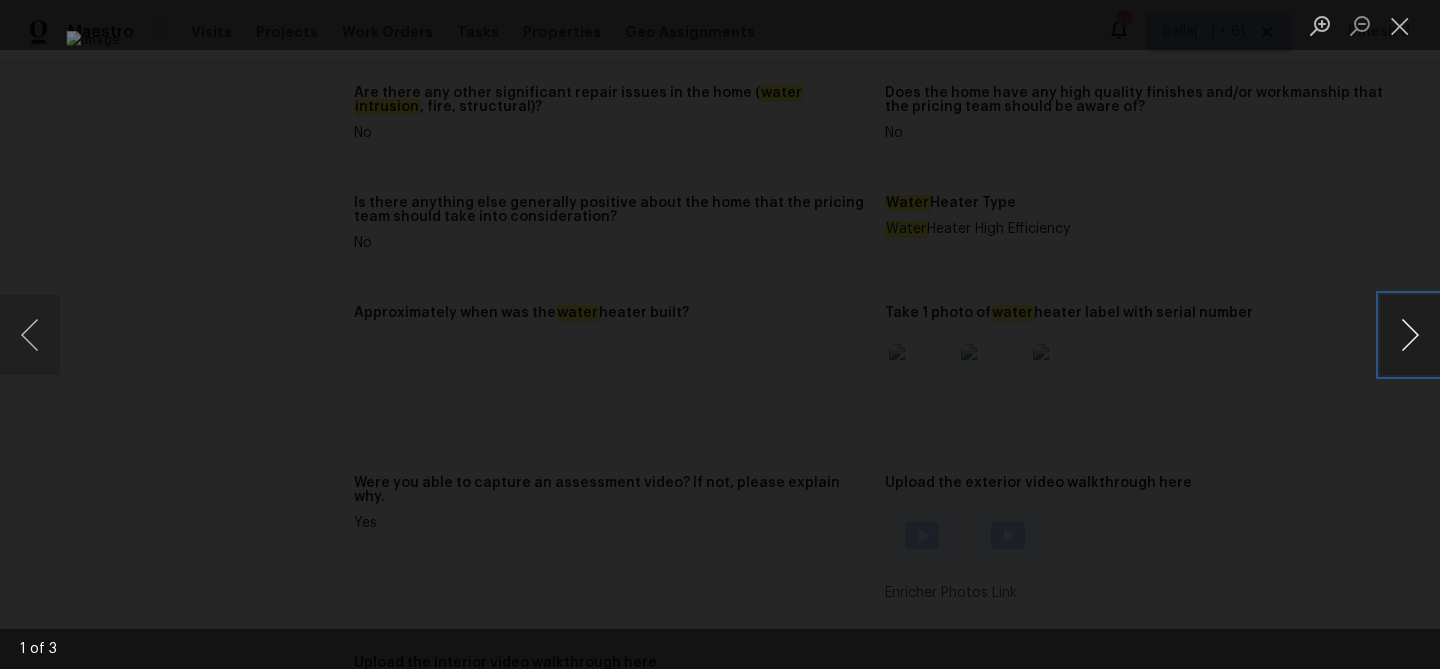 click at bounding box center (1410, 335) 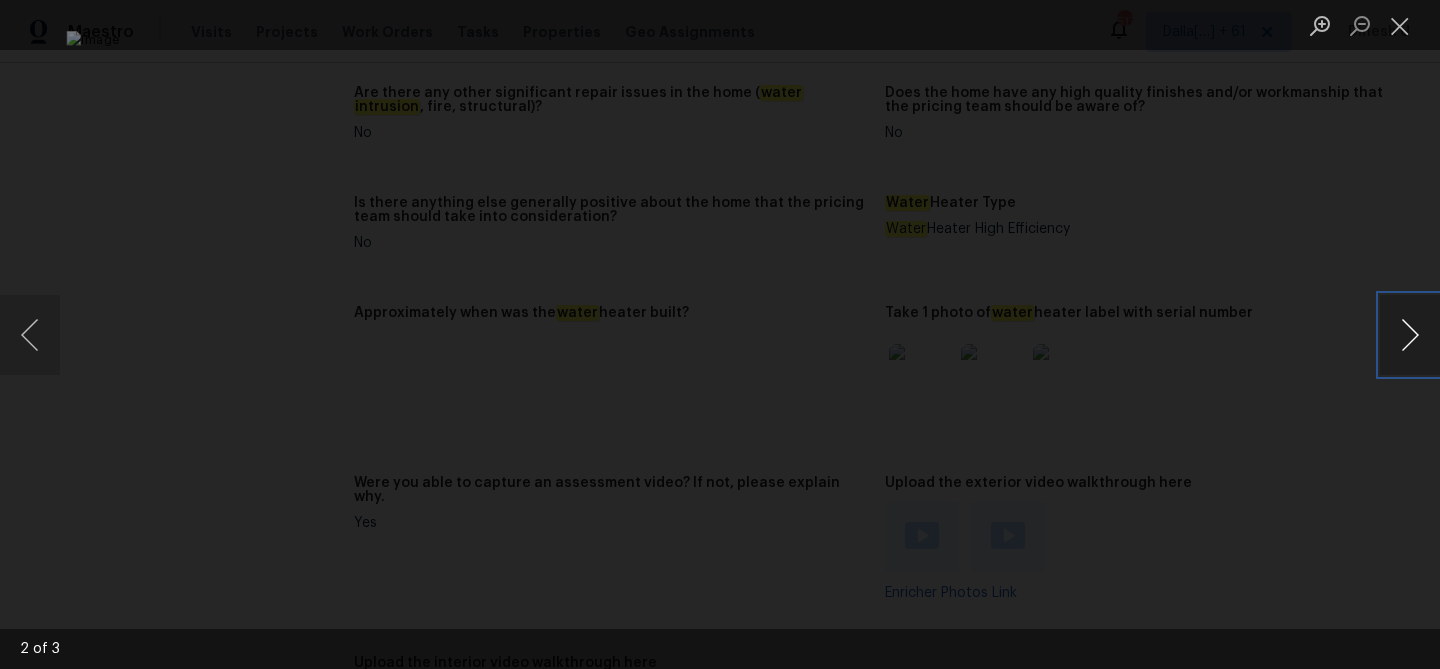 click at bounding box center (1410, 335) 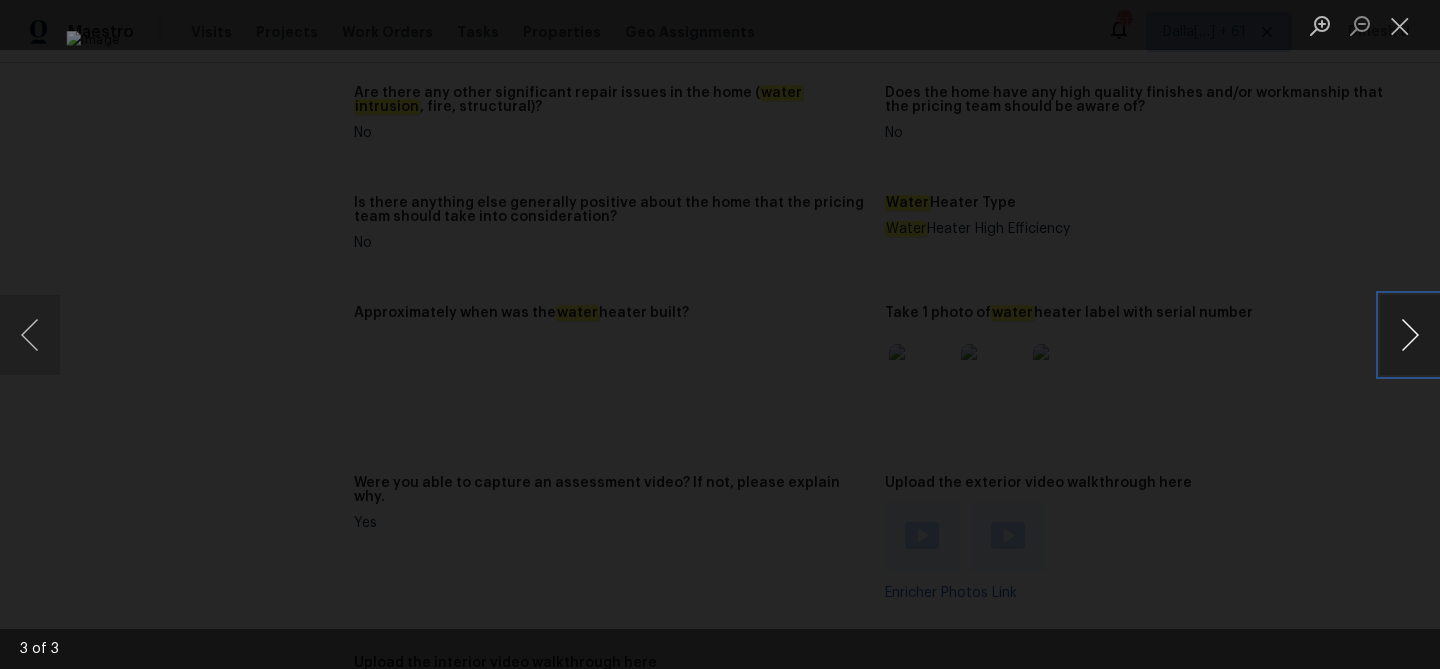 click at bounding box center (1410, 335) 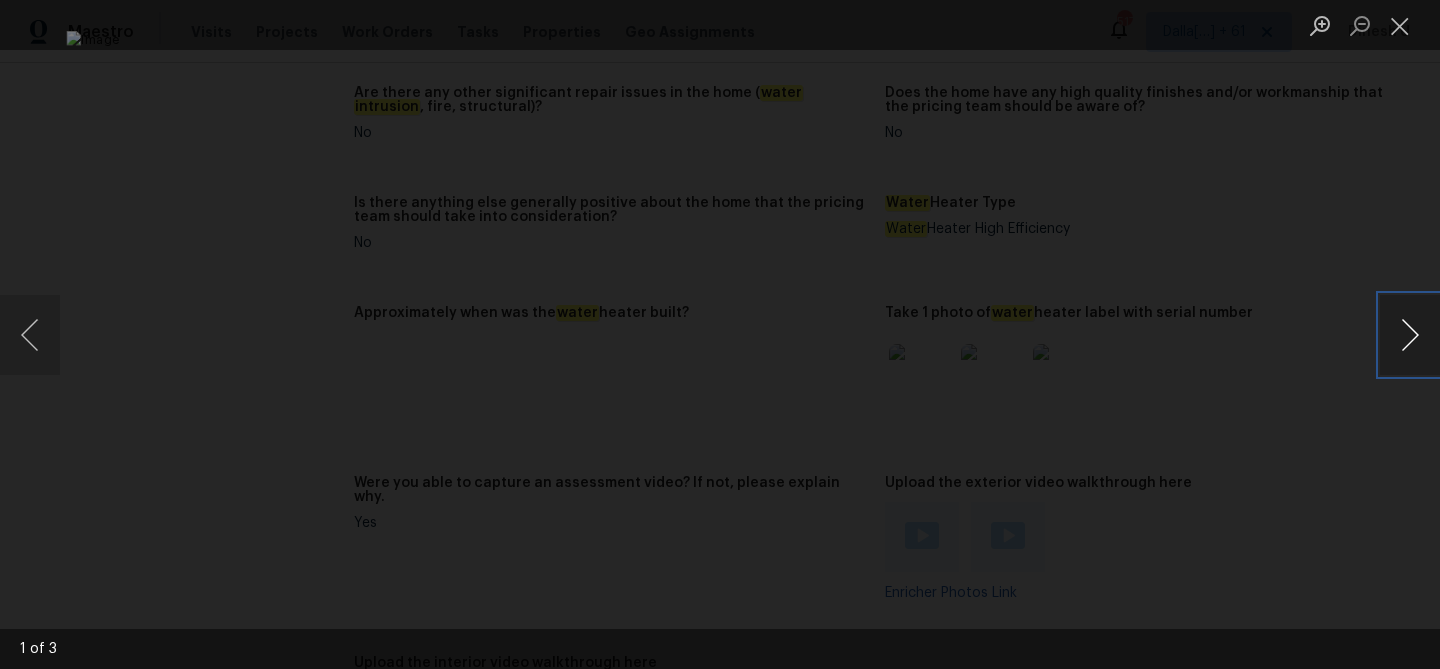 click at bounding box center [1410, 335] 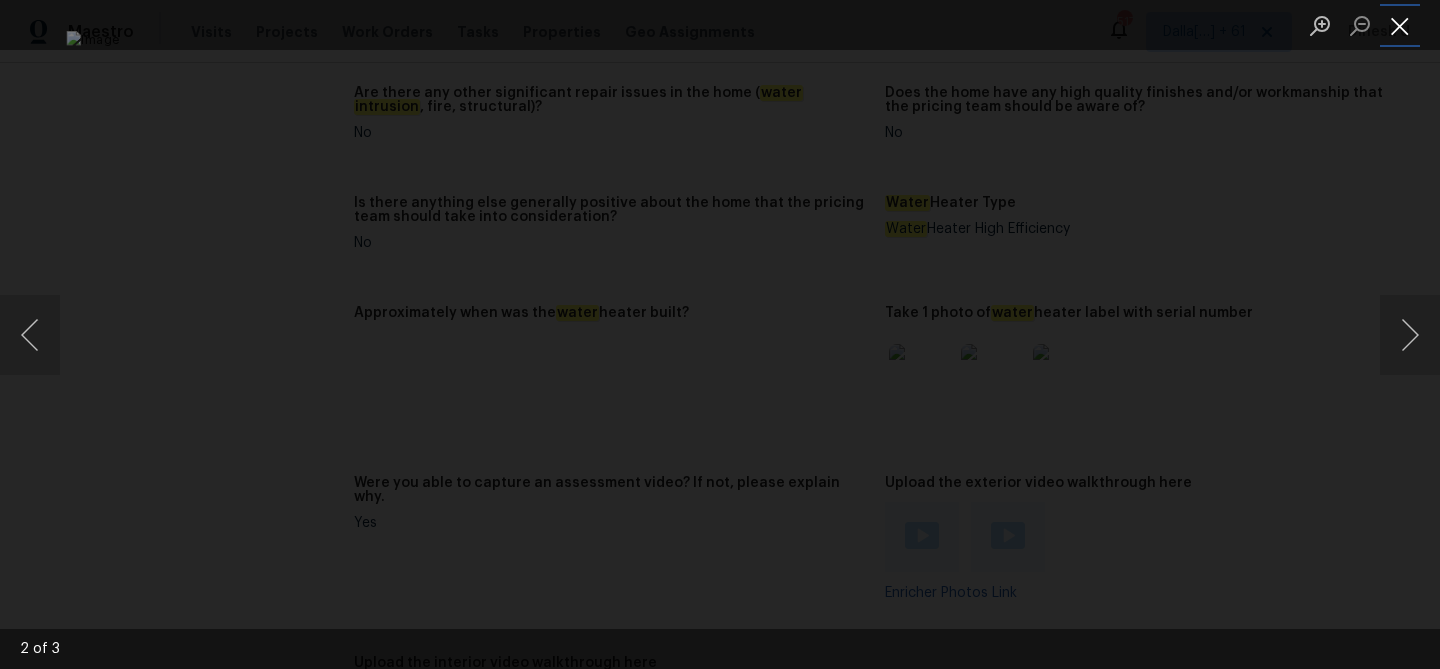 click at bounding box center [1400, 25] 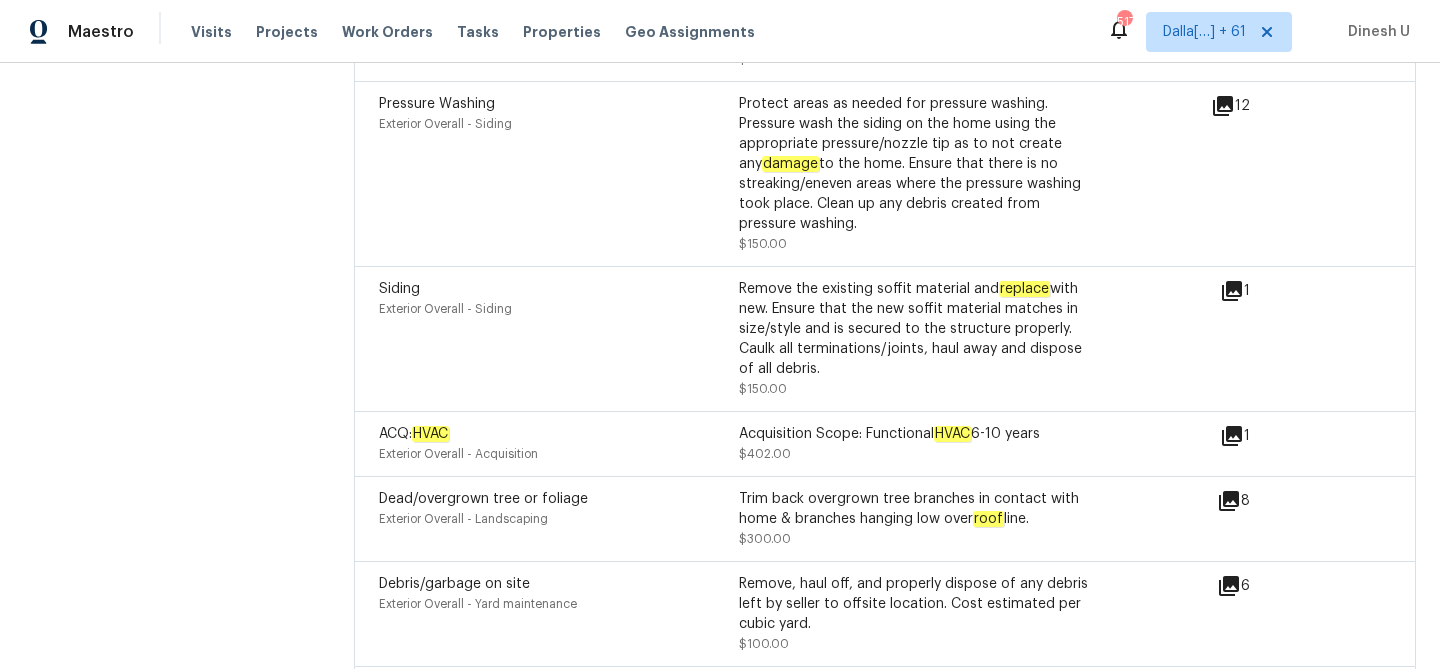 scroll, scrollTop: 5967, scrollLeft: 0, axis: vertical 